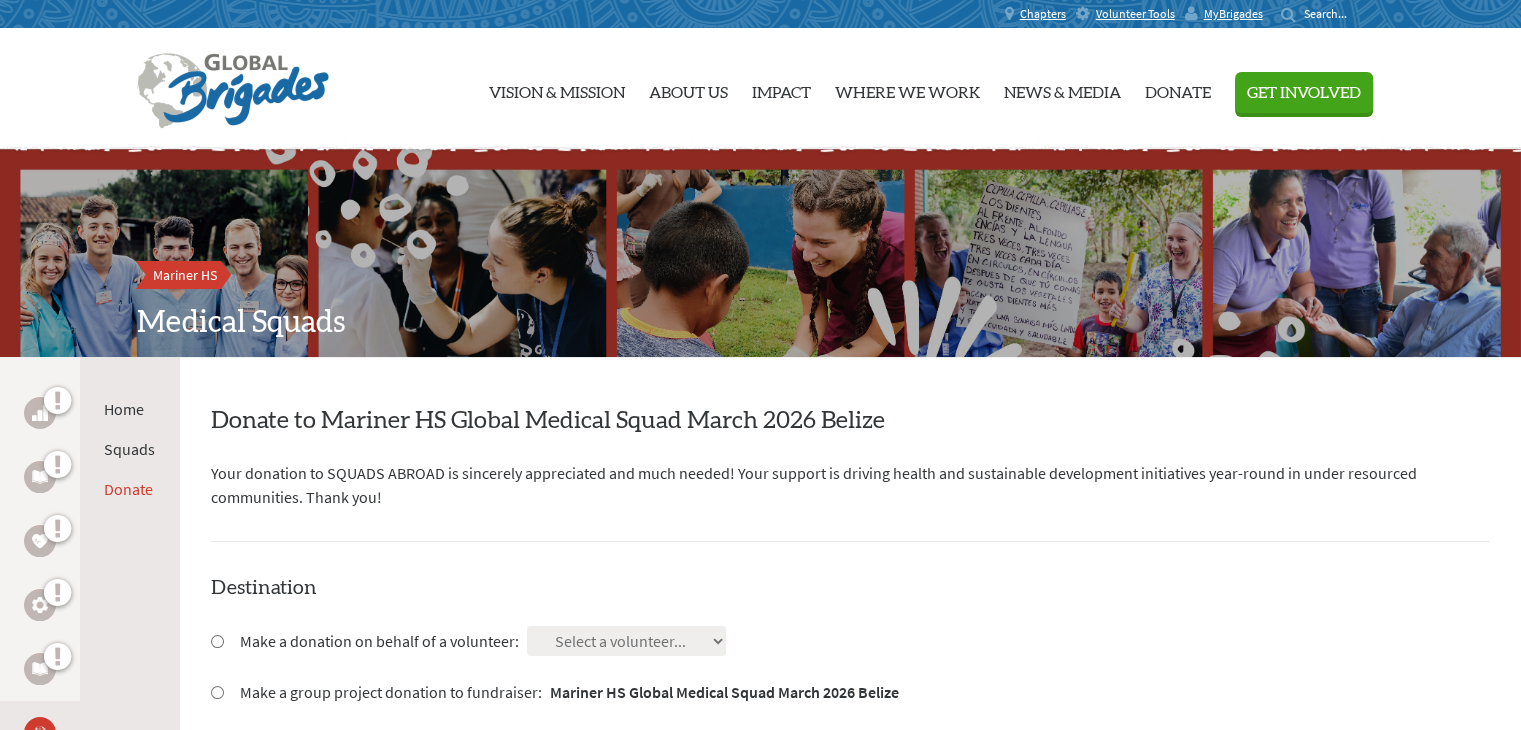 scroll, scrollTop: 216, scrollLeft: 0, axis: vertical 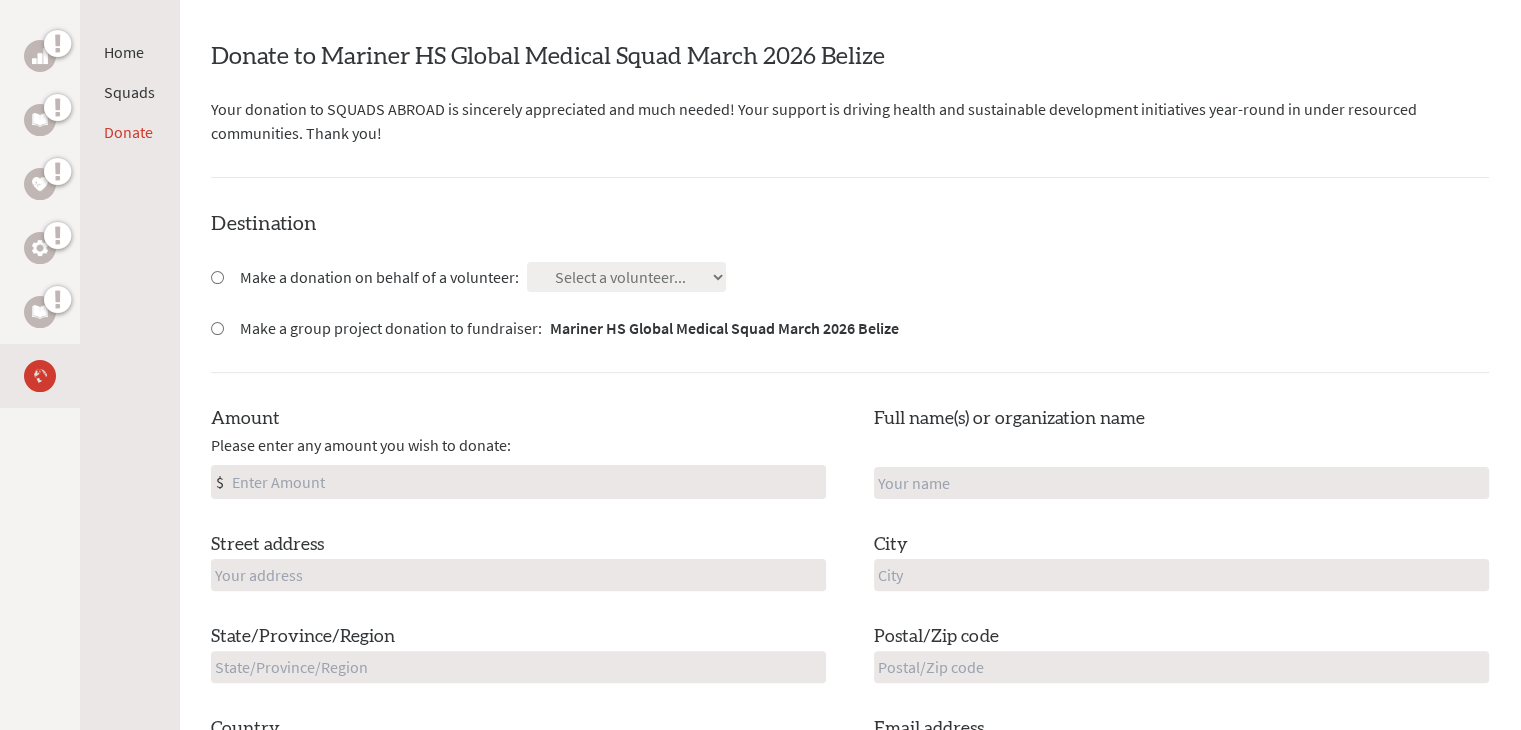 click on "Amount" at bounding box center [526, 482] 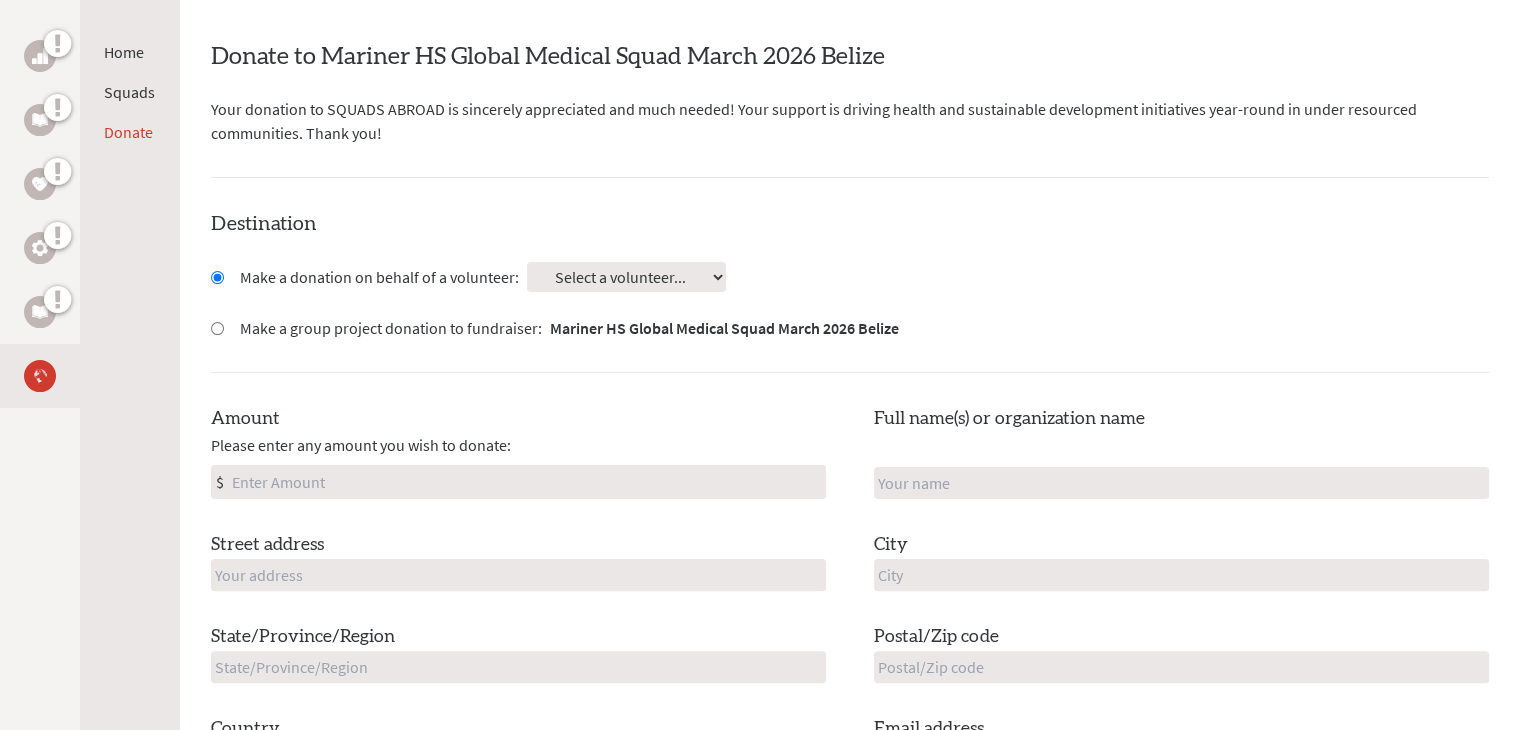 click on "Select a volunteer...
[FIRST] [LAST]
[FIRST] [LAST]
[FIRST] [LAST]
[FIRST] [LAST]
[FIRST] [LAST]
[FIRST] [LAST]
[FIRST] [LAST]" at bounding box center (626, 277) 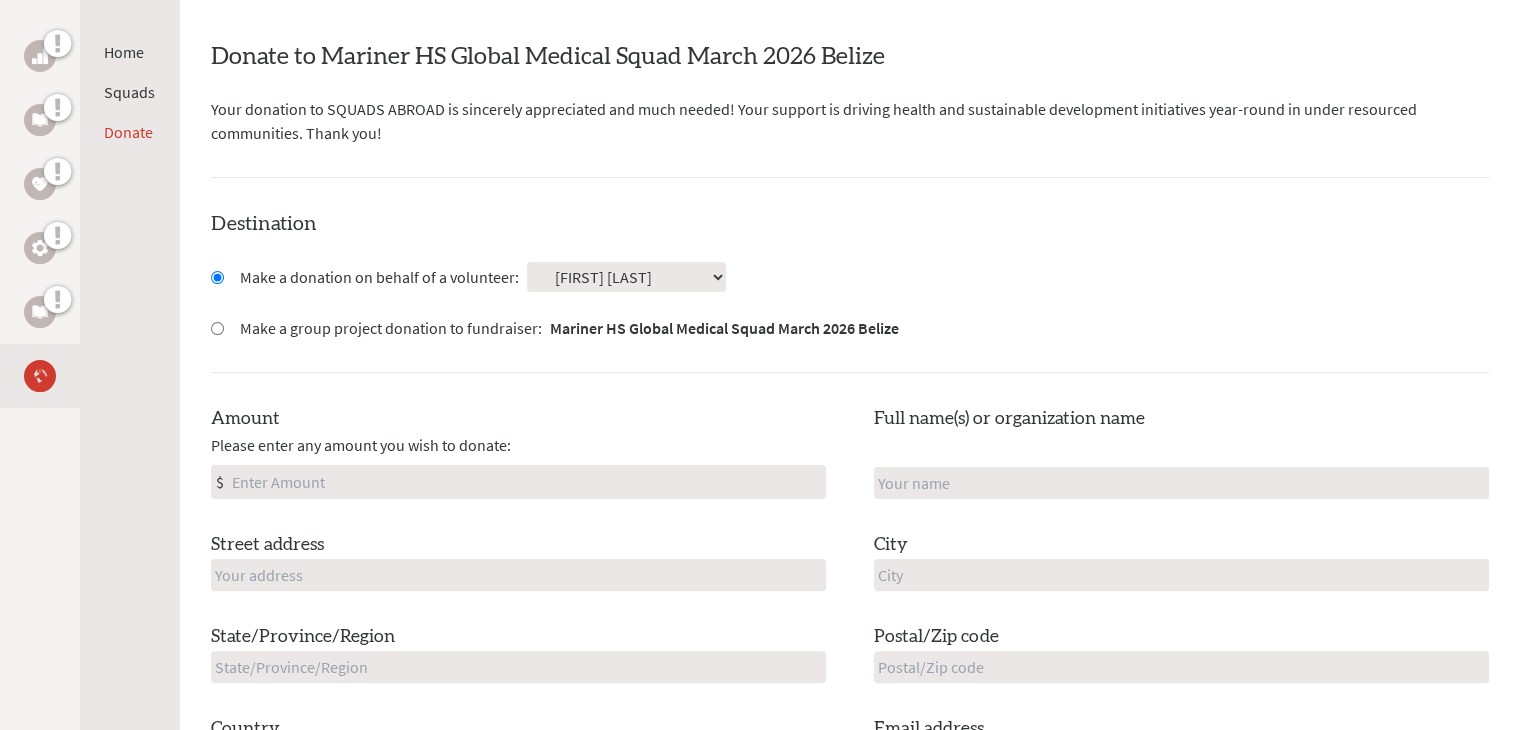 click on "Select a volunteer...
[FIRST] [LAST]
[FIRST] [LAST]
[FIRST] [LAST]
[FIRST] [LAST]
[FIRST] [LAST]
[FIRST] [LAST]
[FIRST] [LAST]" at bounding box center [626, 277] 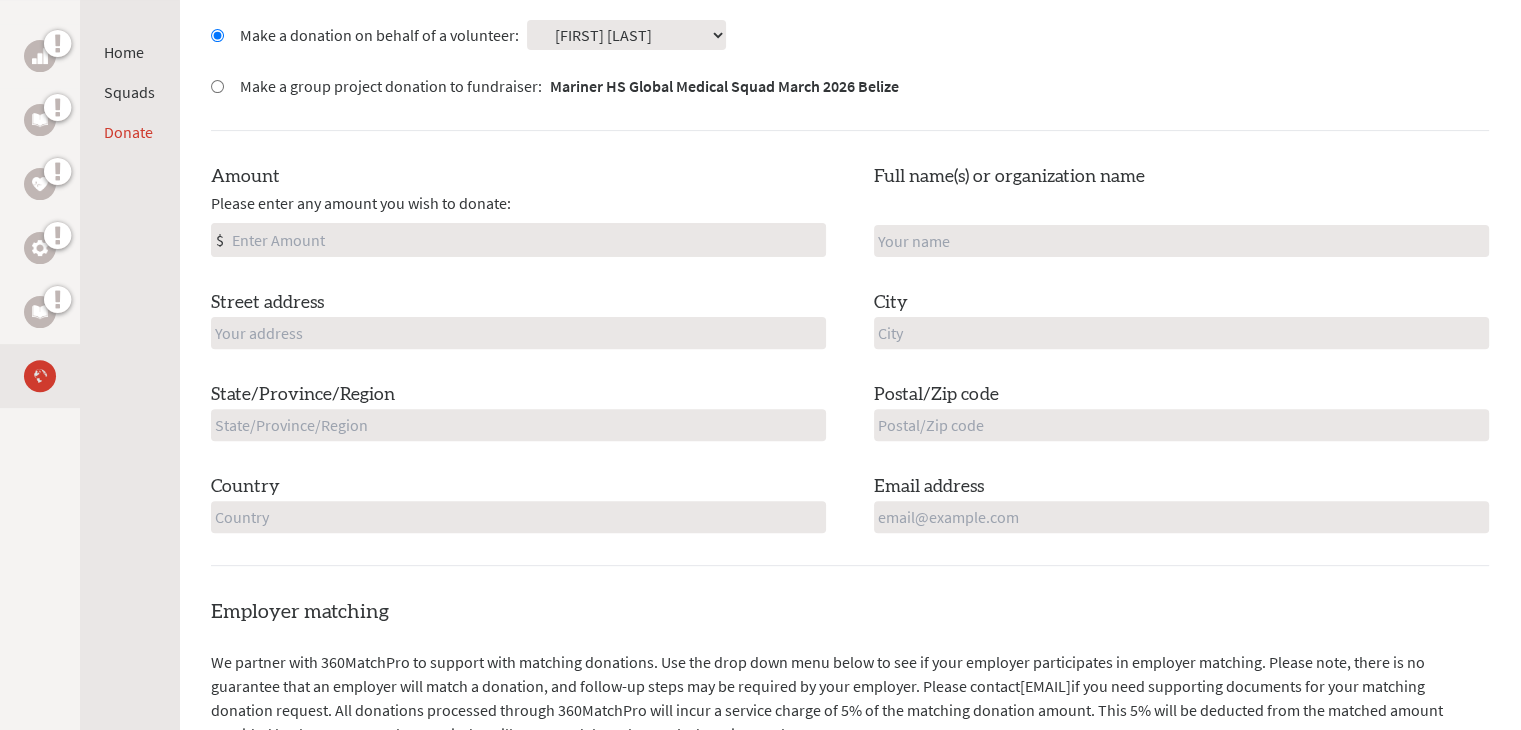 scroll, scrollTop: 604, scrollLeft: 0, axis: vertical 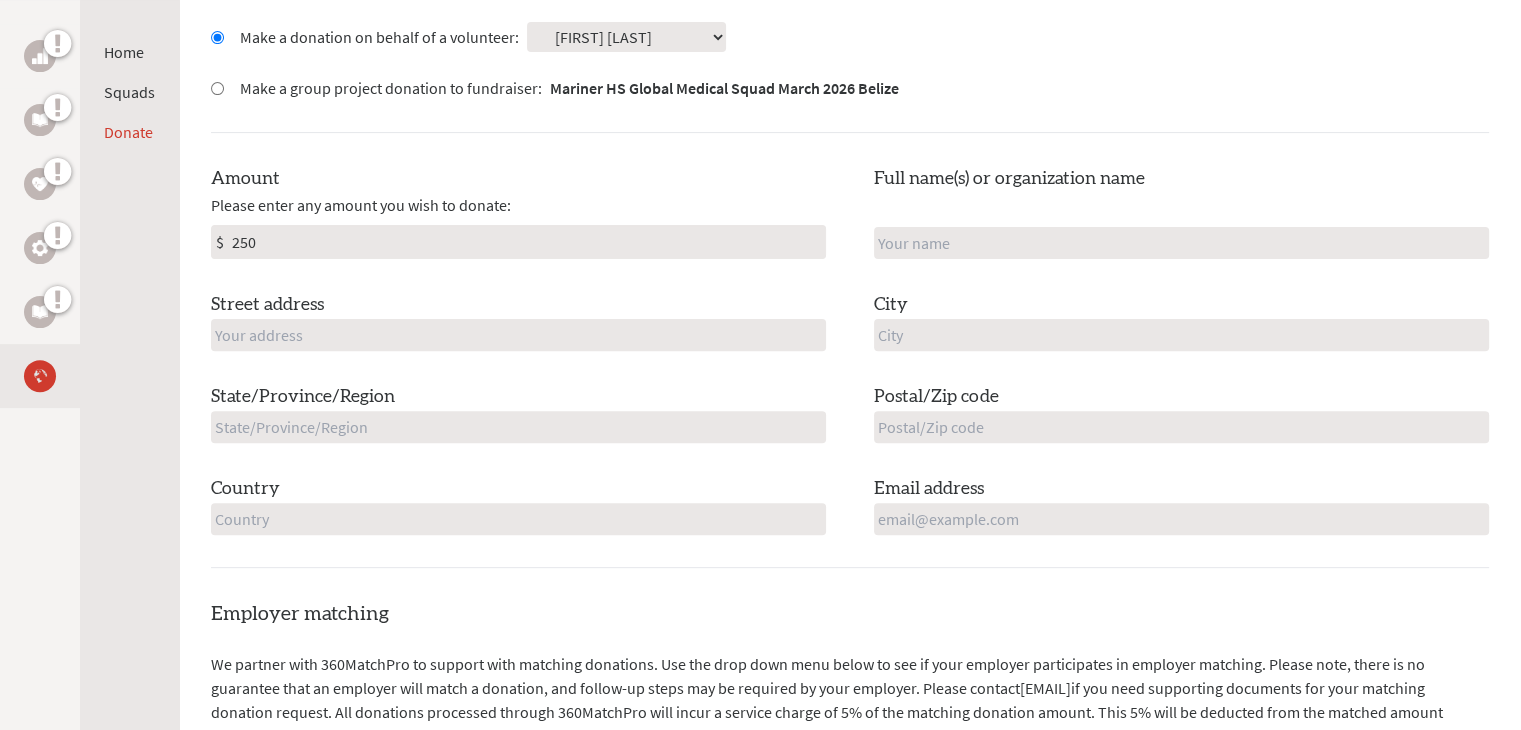 type on "250" 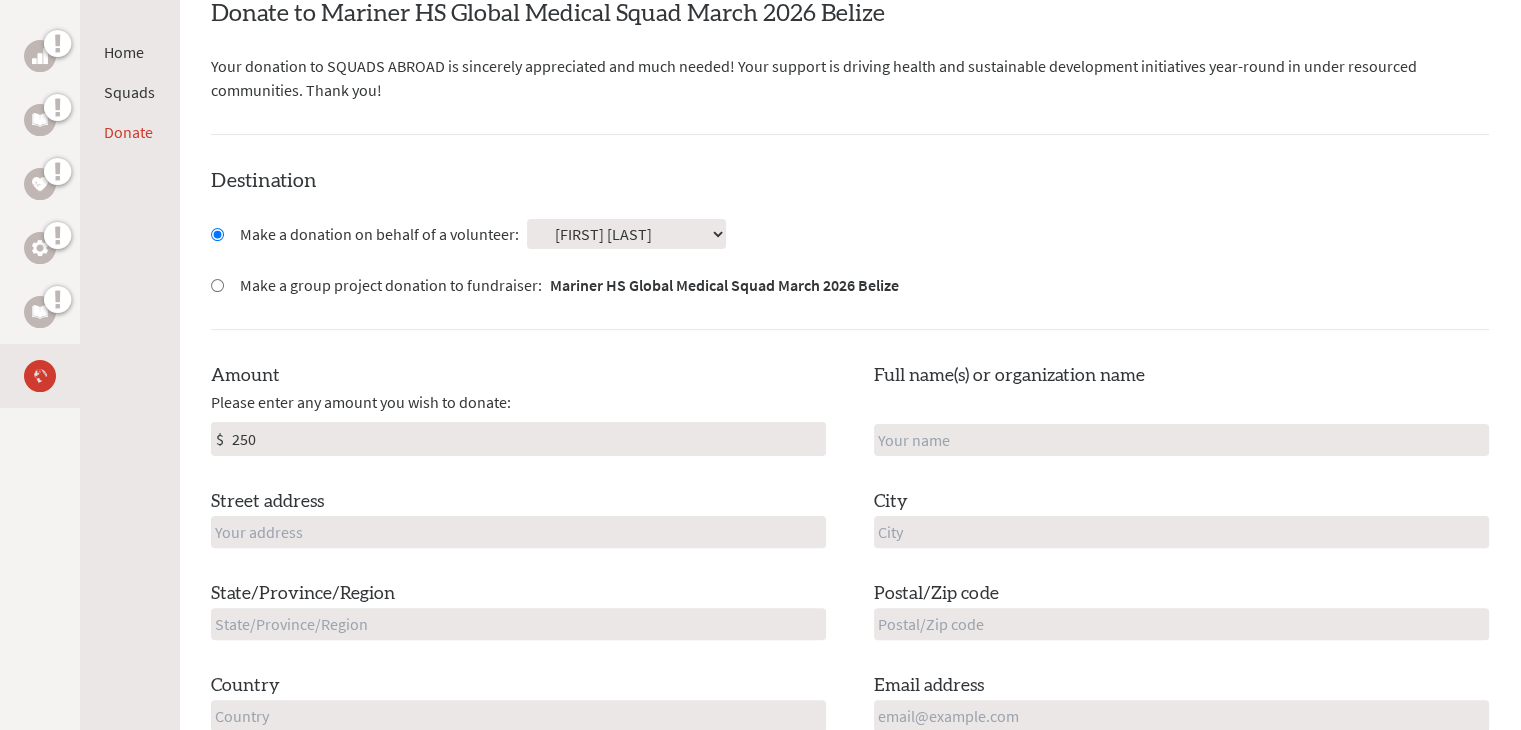 scroll, scrollTop: 402, scrollLeft: 0, axis: vertical 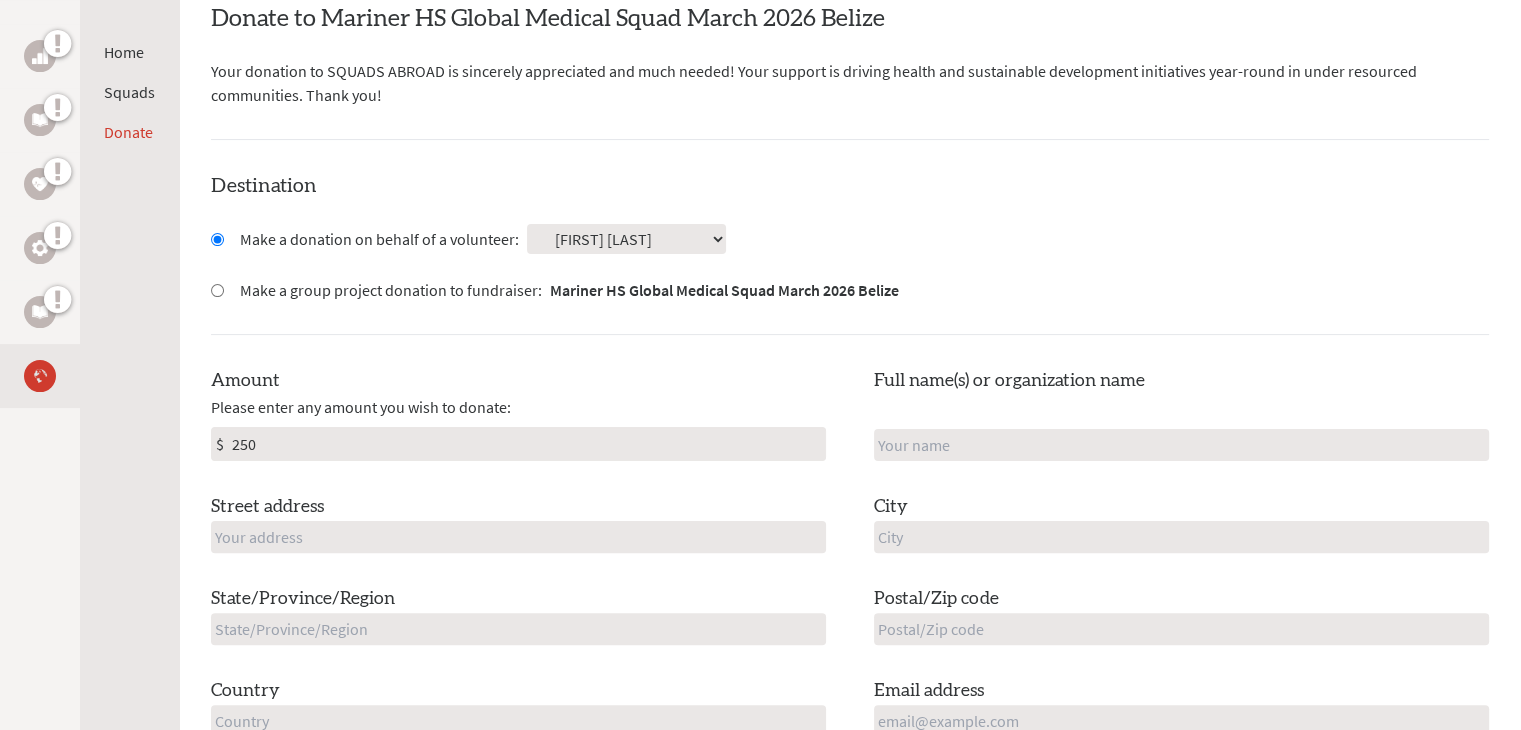 click on "Make a group project donation to fundraiser:  Mariner HS Global Medical Squad March 2026 Belize" at bounding box center [569, 290] 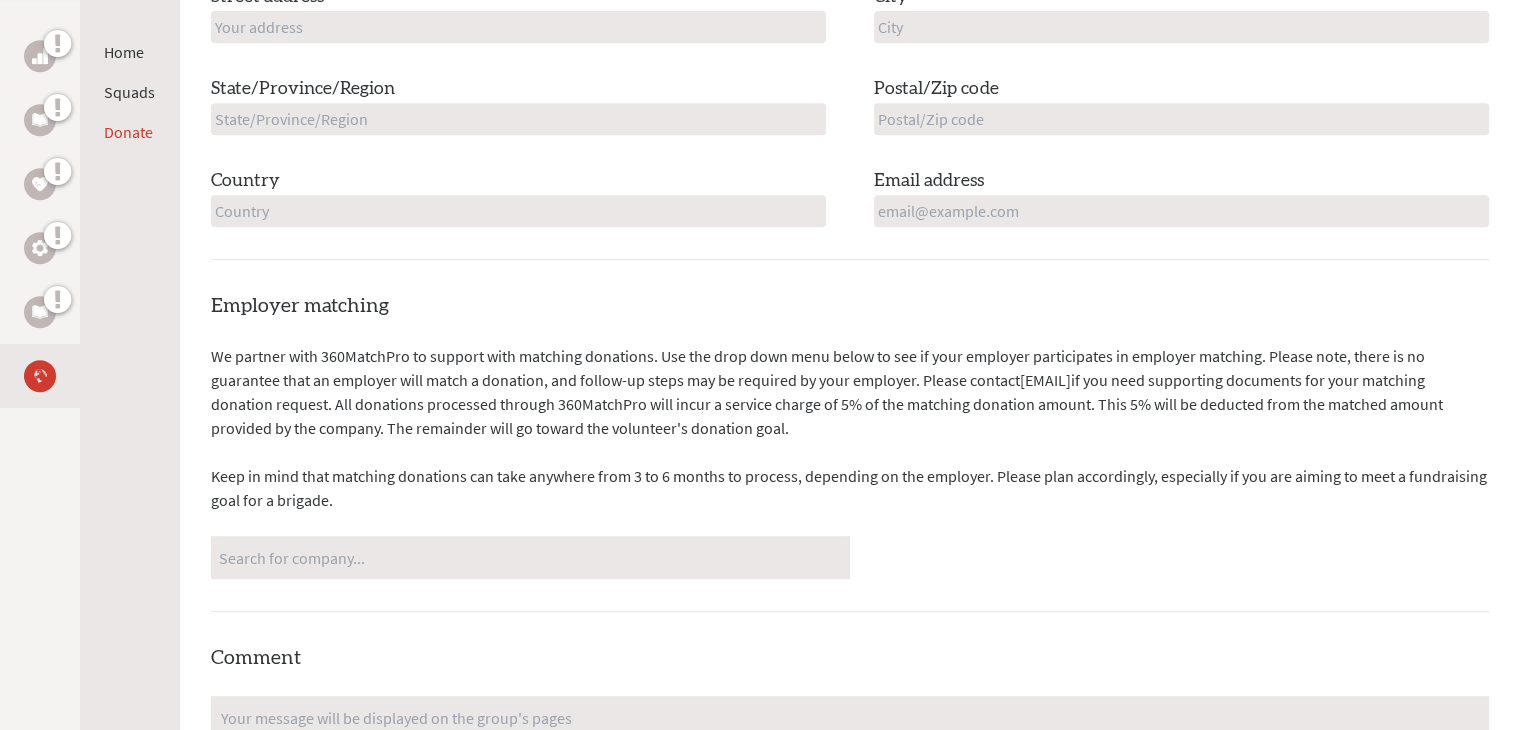 scroll, scrollTop: 1036, scrollLeft: 0, axis: vertical 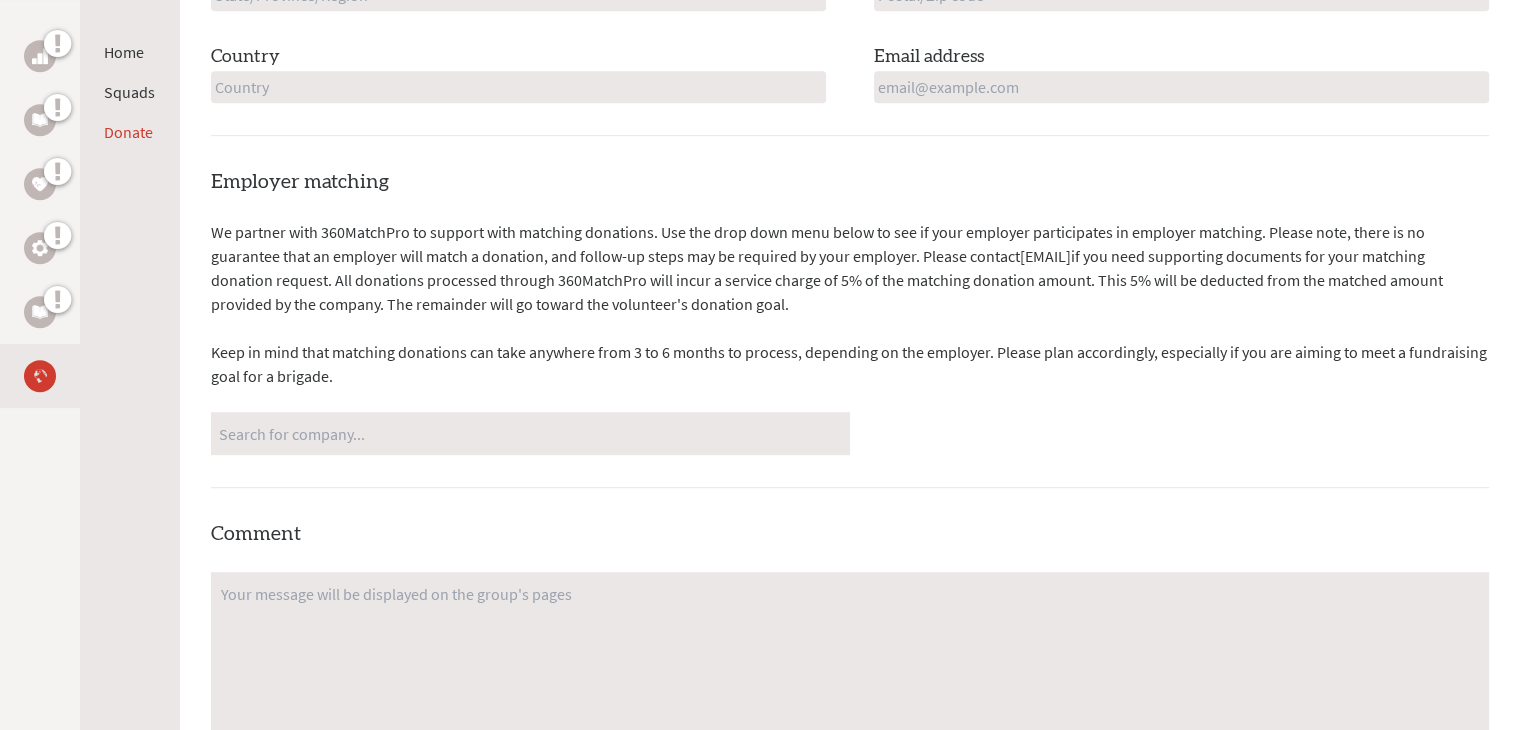 click at bounding box center [530, 433] 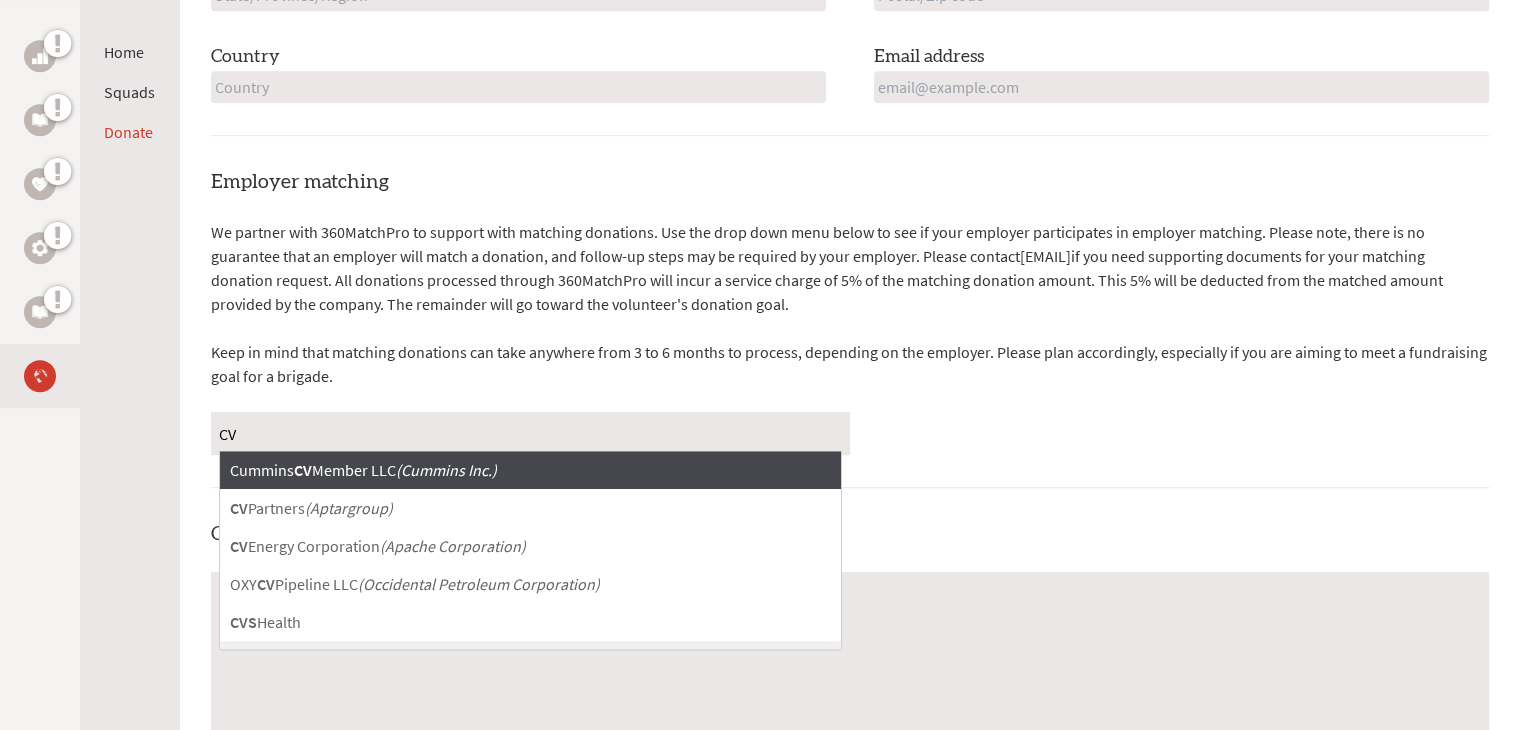 type on "C" 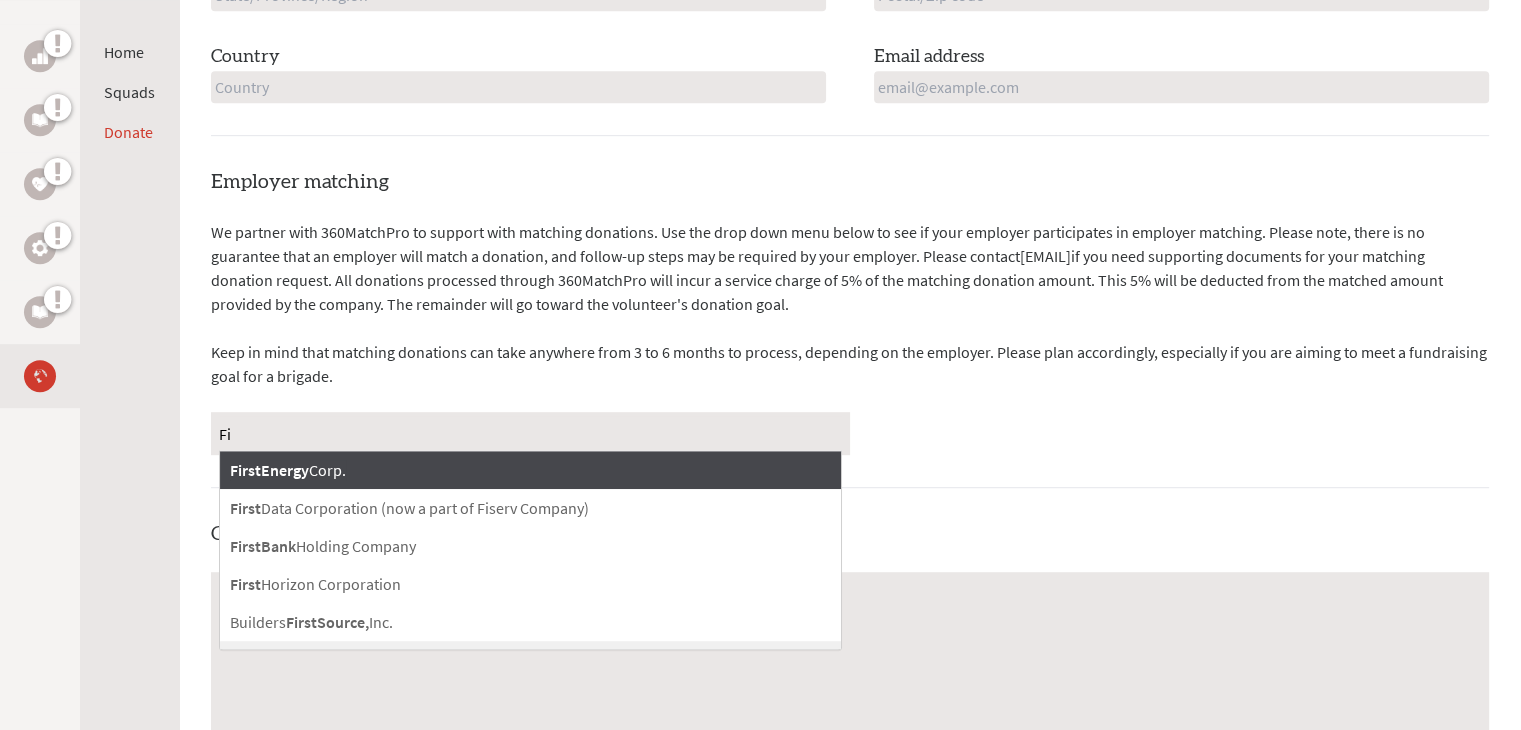 type on "F" 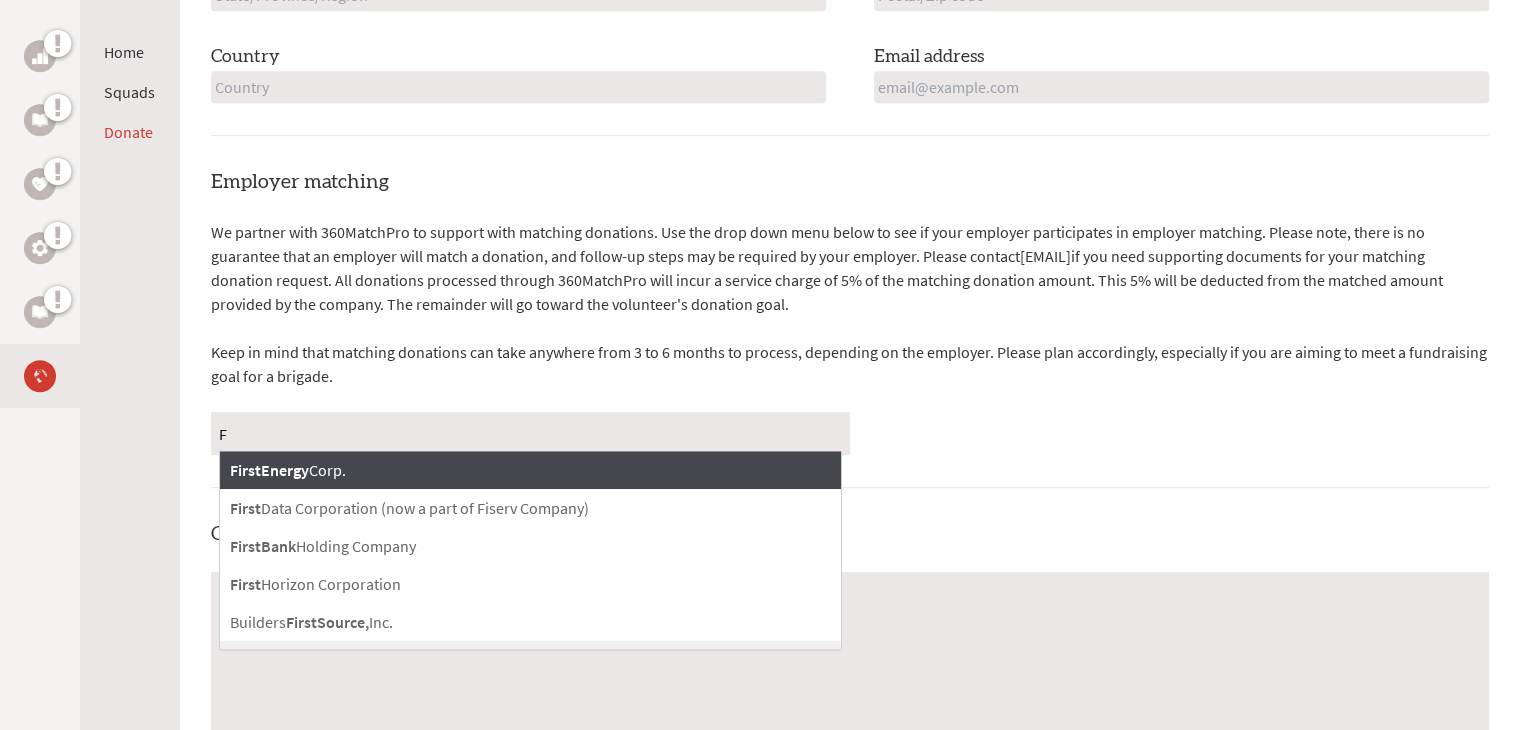 type 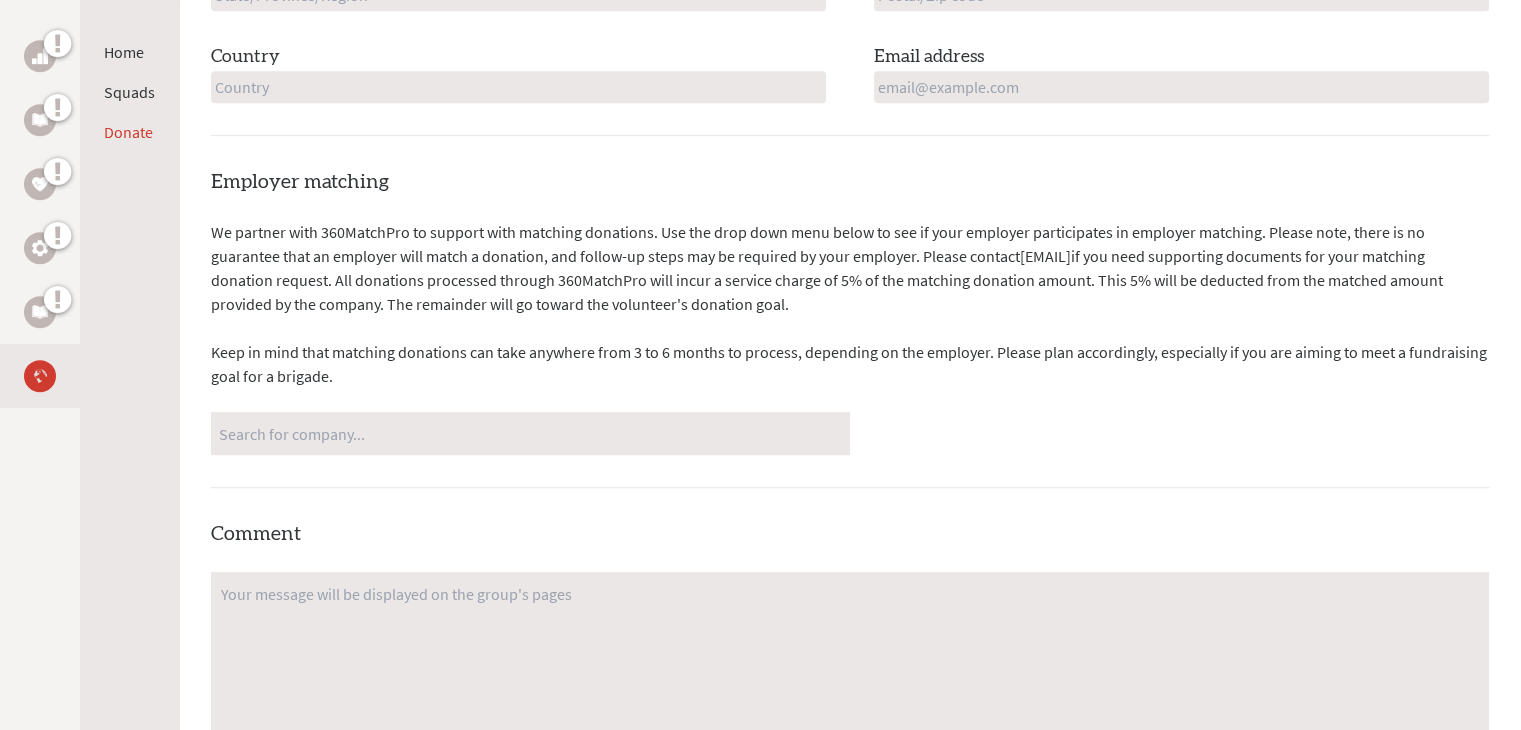 click on "Employer matching
We partner with 360MatchPro to support with matching donations. Use the drop down menu below to see if your employer participates in employer matching. Please note, there is no guarantee that an employer will match a donation, and follow-up steps may be required by your employer. Please contact  [EMAIL]  if you need supporting documents for your matching donation request.  All donations processed through 360MatchPro will incur a service charge of 5% of the matching donation amount. This 5% will be deducted from the matched amount provided by the company. The remainder will go toward the volunteer's donation goal.
No matches found
Comment" at bounding box center [850, 589] 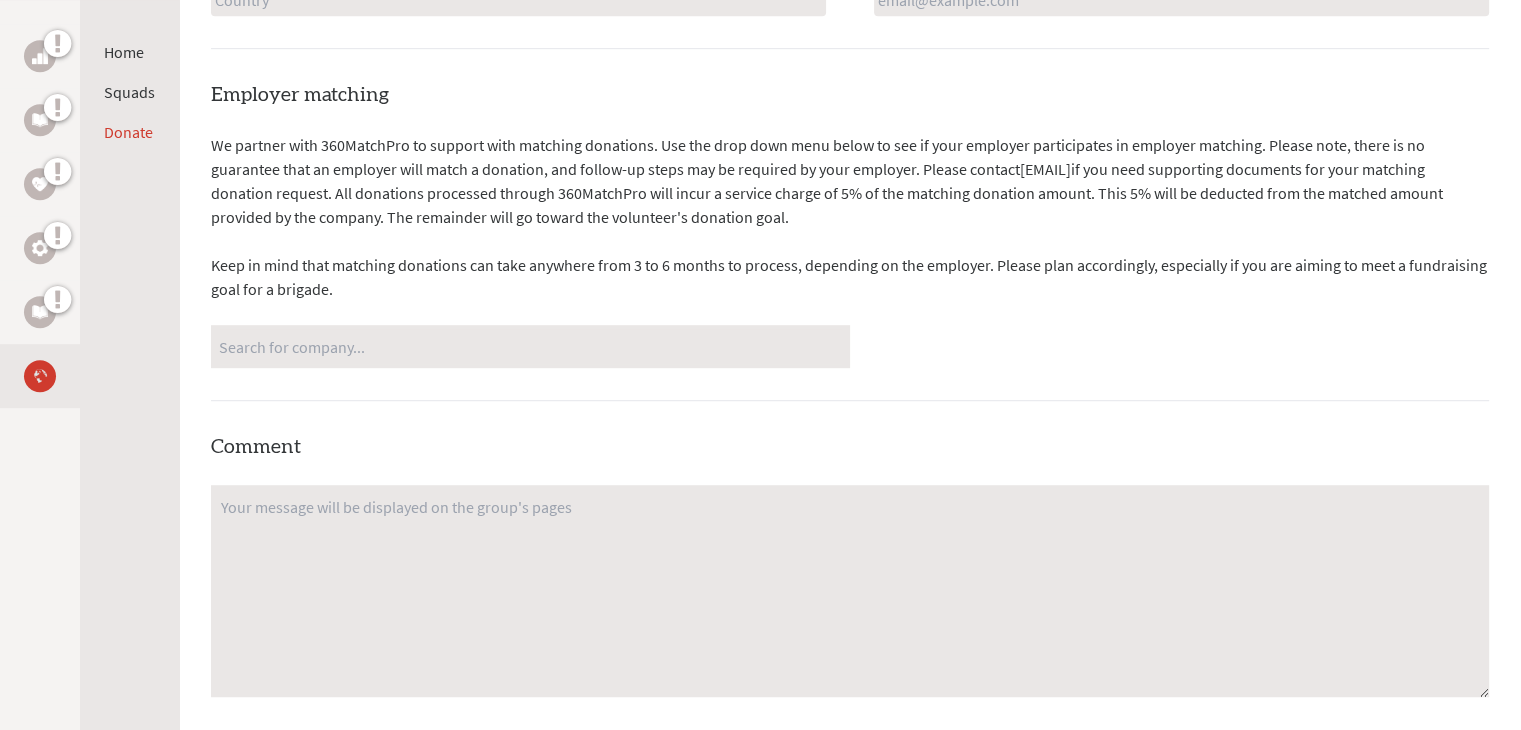 scroll, scrollTop: 1172, scrollLeft: 0, axis: vertical 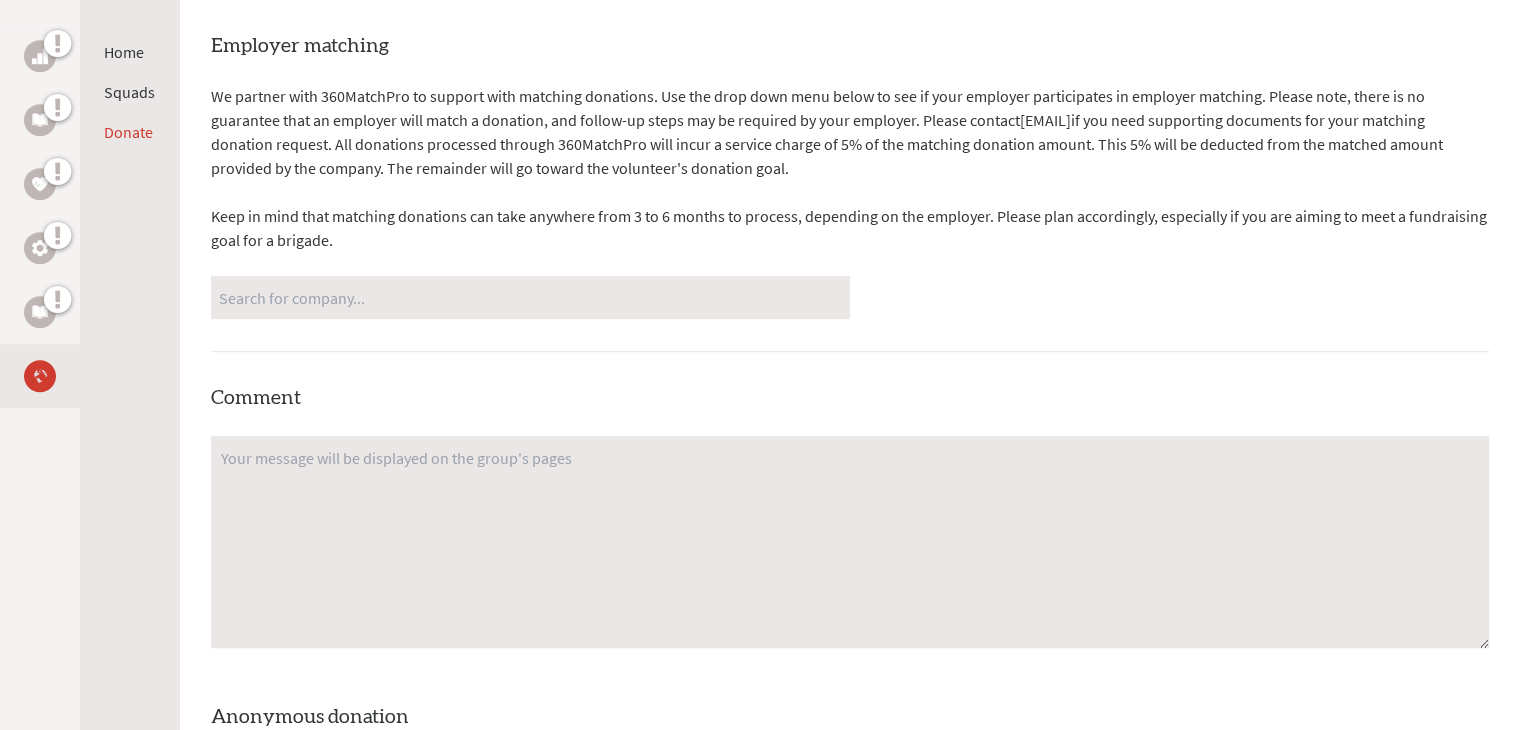 click on "We partner with 360MatchPro to support with matching donations. Use the drop down menu below to see if your employer participates in employer matching. Please note, there is no guarantee that an employer will match a donation, and follow-up steps may be required by your employer. Please contact  [EMAIL]  if you need supporting documents for your matching donation request.  All donations processed through 360MatchPro will incur a service charge of 5% of the matching donation amount. This 5% will be deducted from the matched amount provided by the company. The remainder will go toward the volunteer's donation goal." at bounding box center (850, 132) 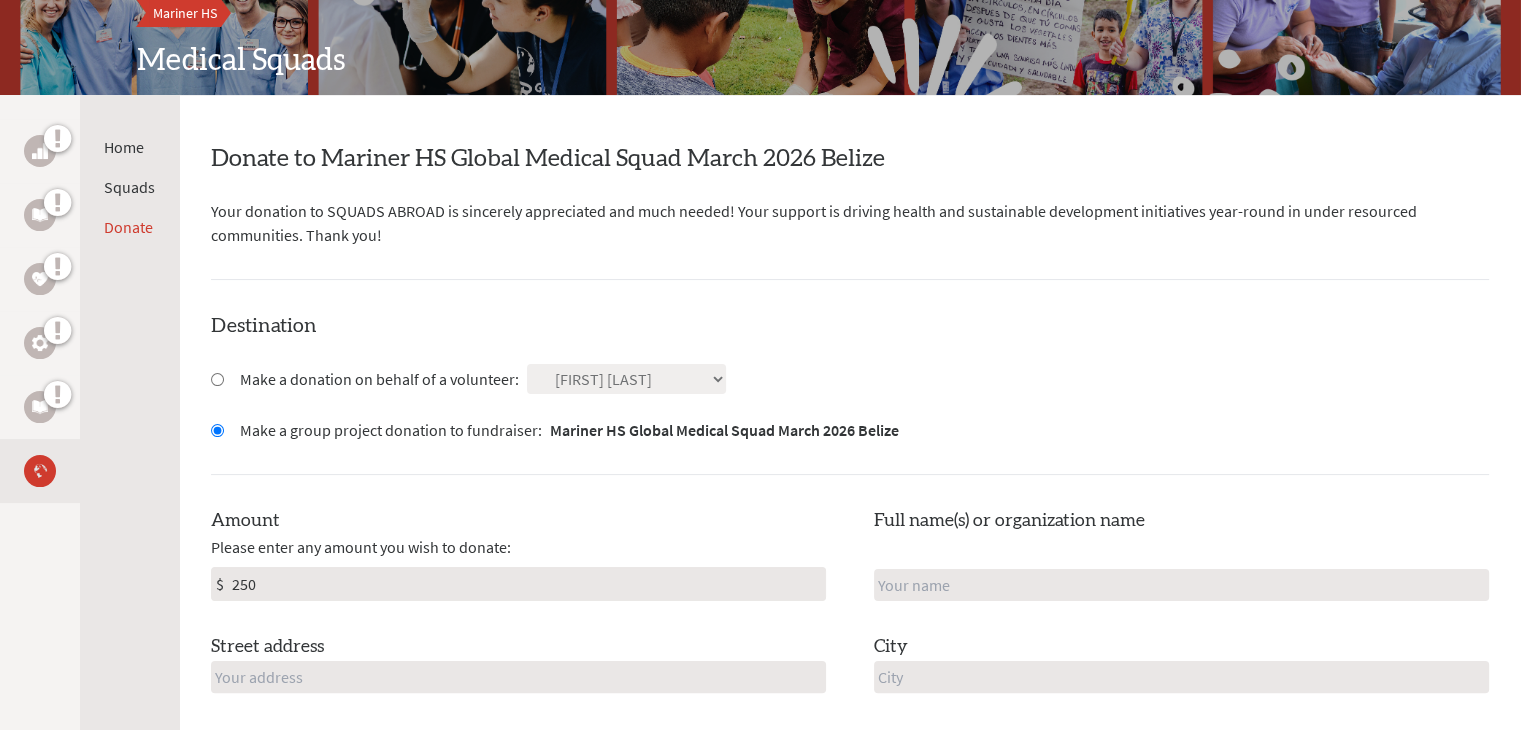 scroll, scrollTop: 256, scrollLeft: 0, axis: vertical 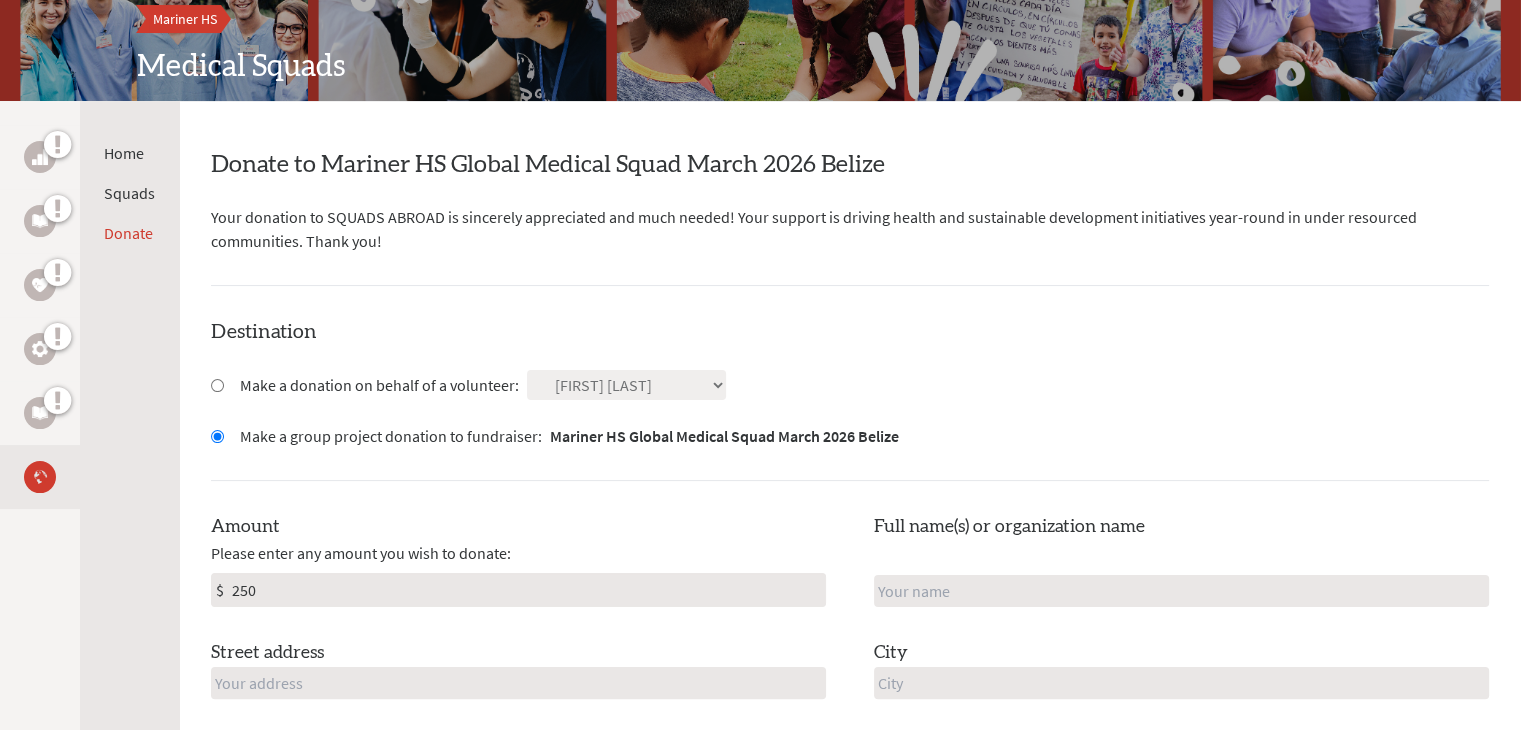 click on "Make a donation on behalf of a volunteer:" at bounding box center (379, 385) 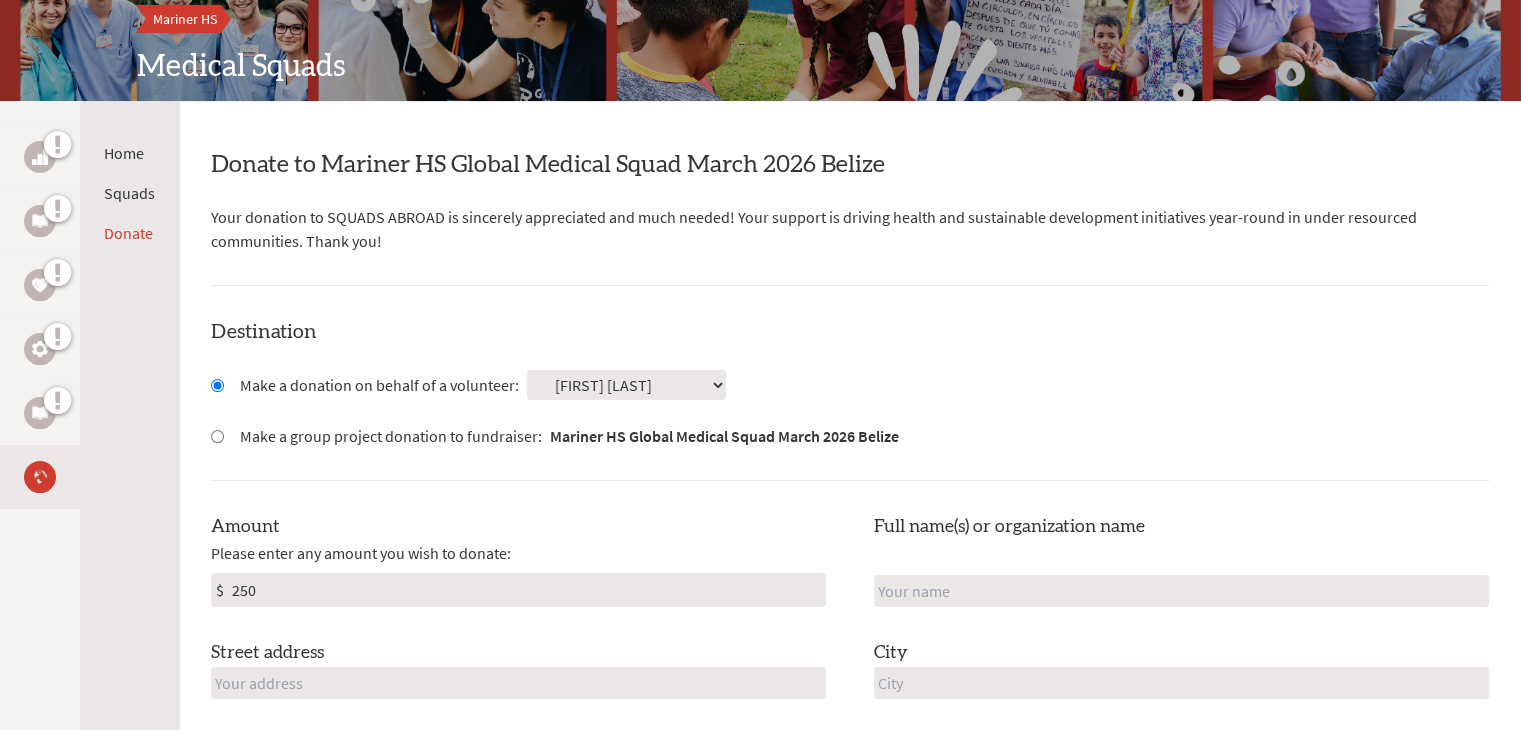 click on "Make a group project donation to fundraiser:  Mariner HS Global Medical Squad March 2026 Belize" at bounding box center (569, 436) 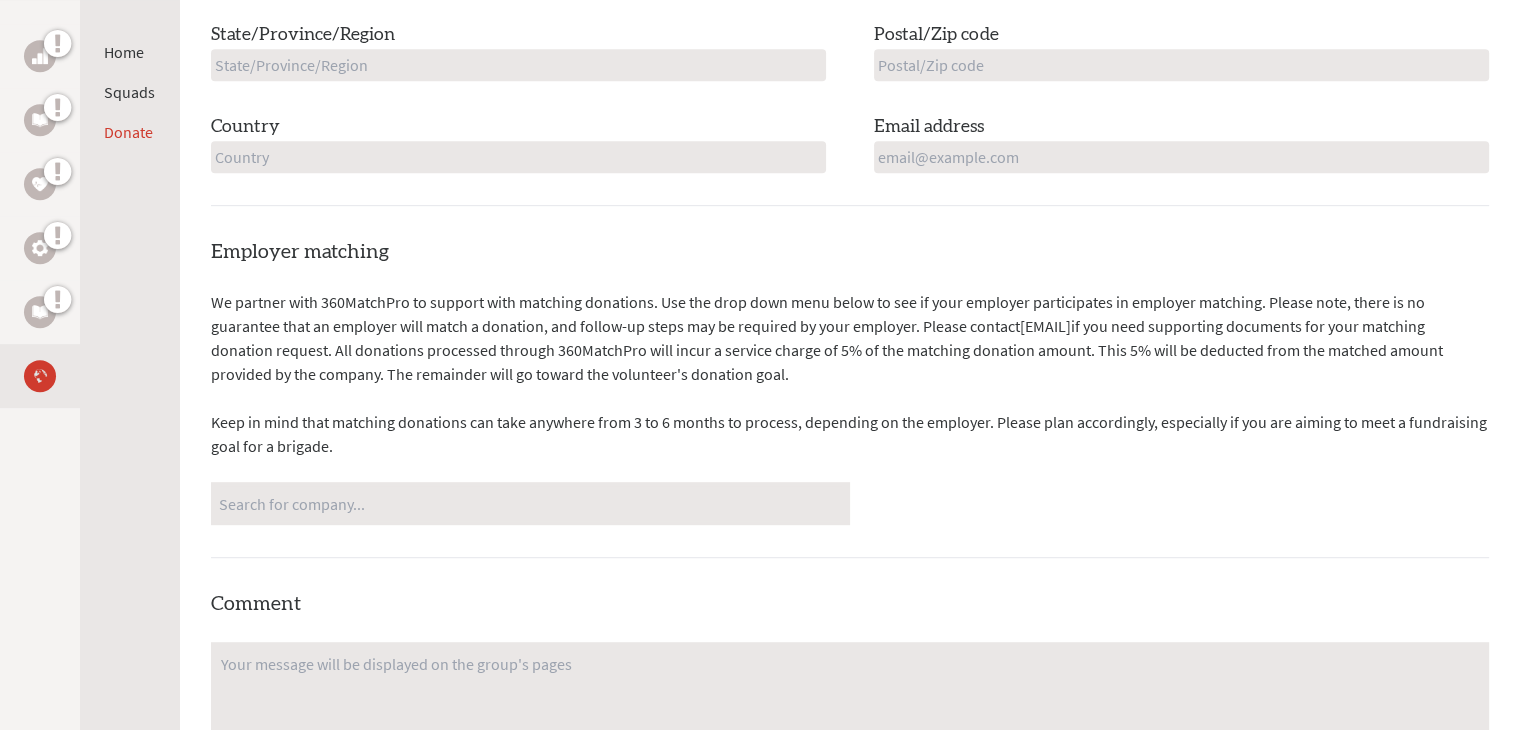 scroll, scrollTop: 1036, scrollLeft: 0, axis: vertical 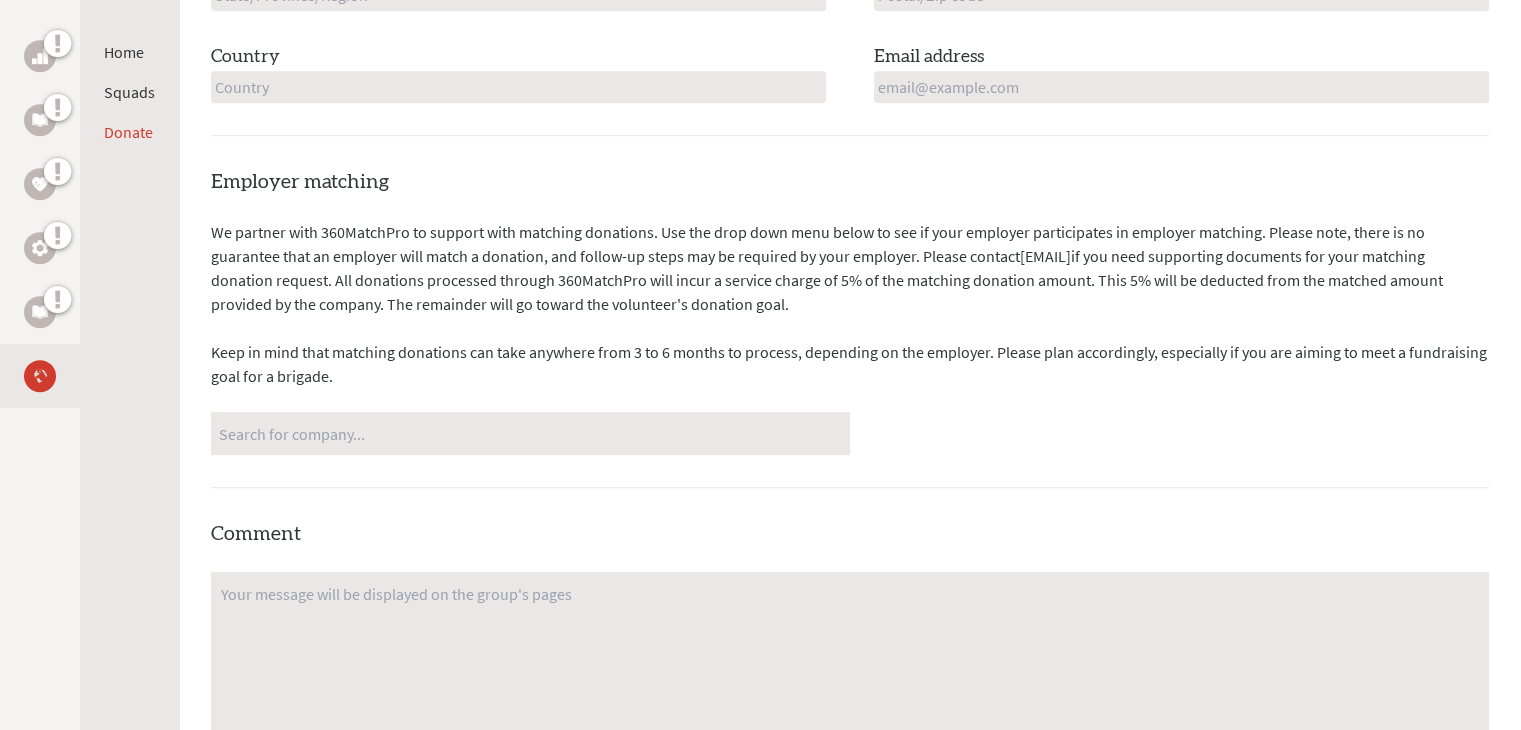 click at bounding box center (530, 433) 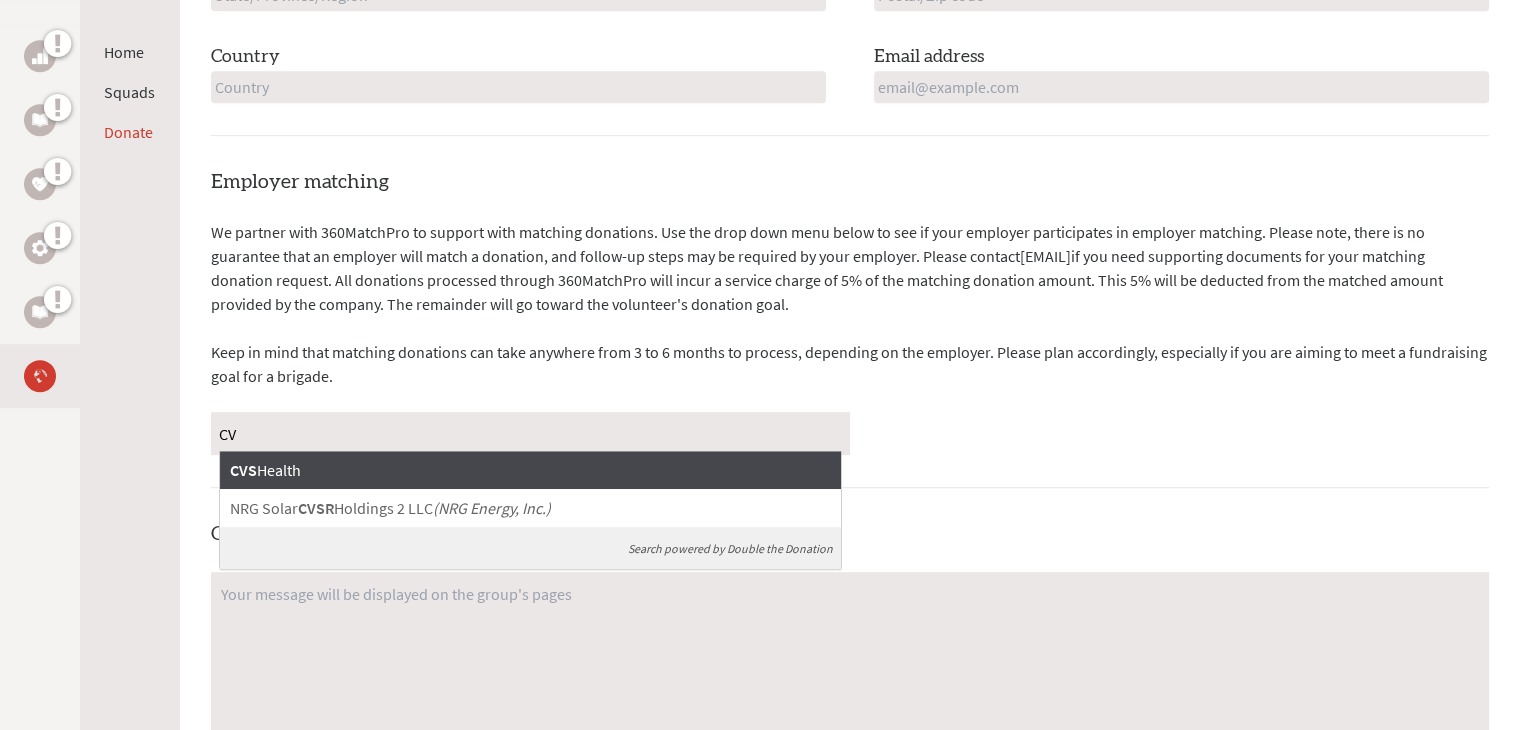 type on "C" 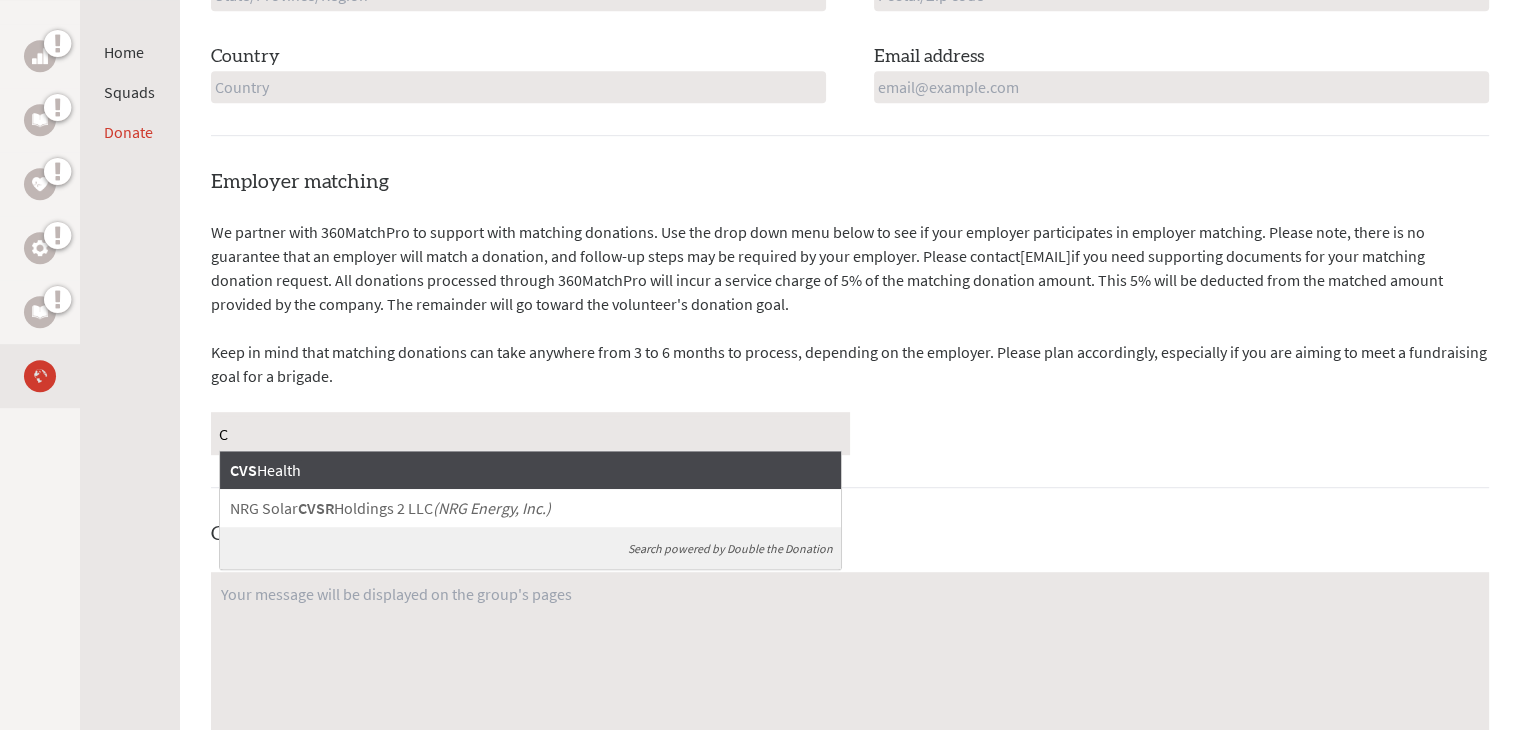 type 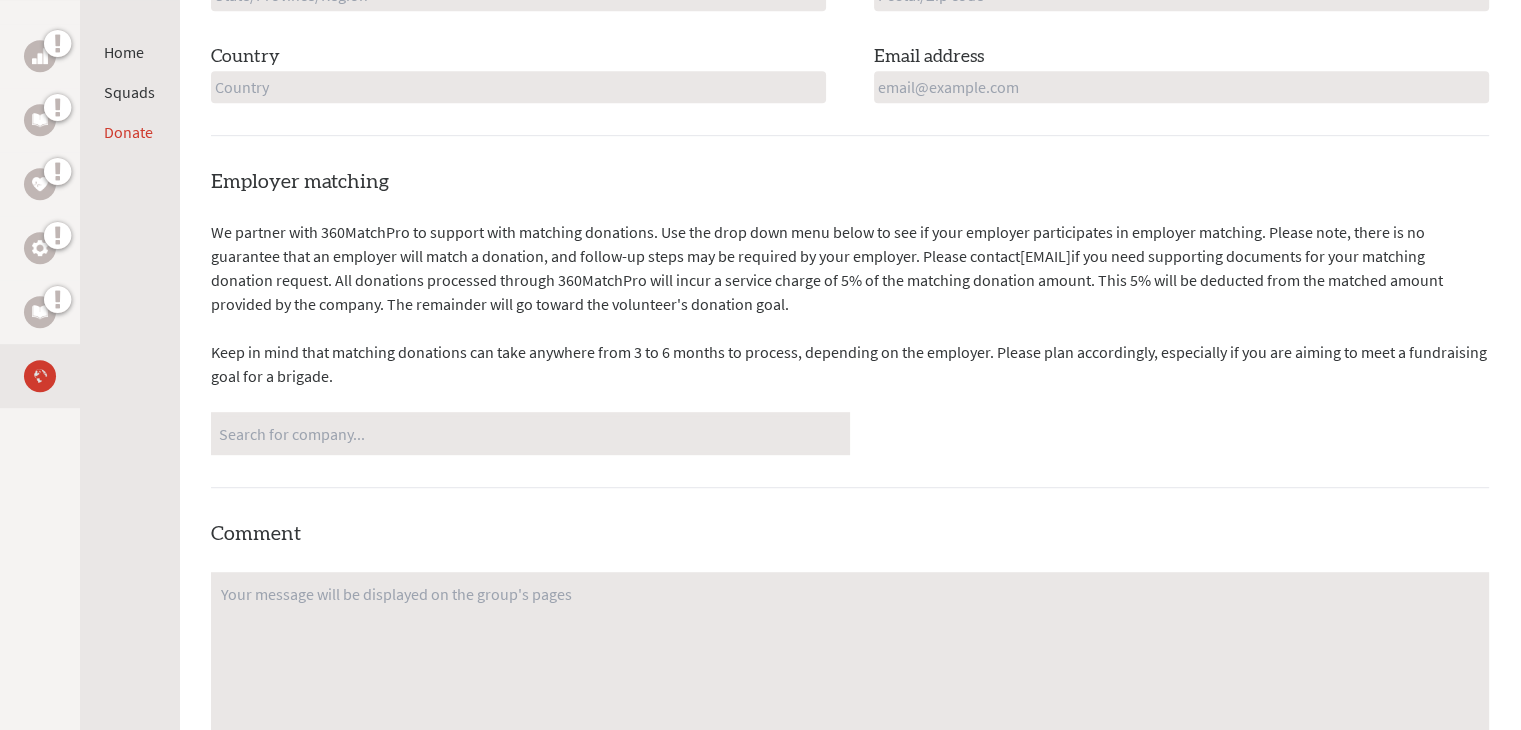 click on "We partner with 360MatchPro to support with matching donations. Use the drop down menu below to see if your employer participates in employer matching. Please note, there is no guarantee that an employer will match a donation, and follow-up steps may be required by your employer. Please contact  [EMAIL]  if you need supporting documents for your matching donation request.  All donations processed through 360MatchPro will incur a service charge of 5% of the matching donation amount. This 5% will be deducted from the matched amount provided by the company. The remainder will go toward the volunteer's donation goal." at bounding box center (850, 268) 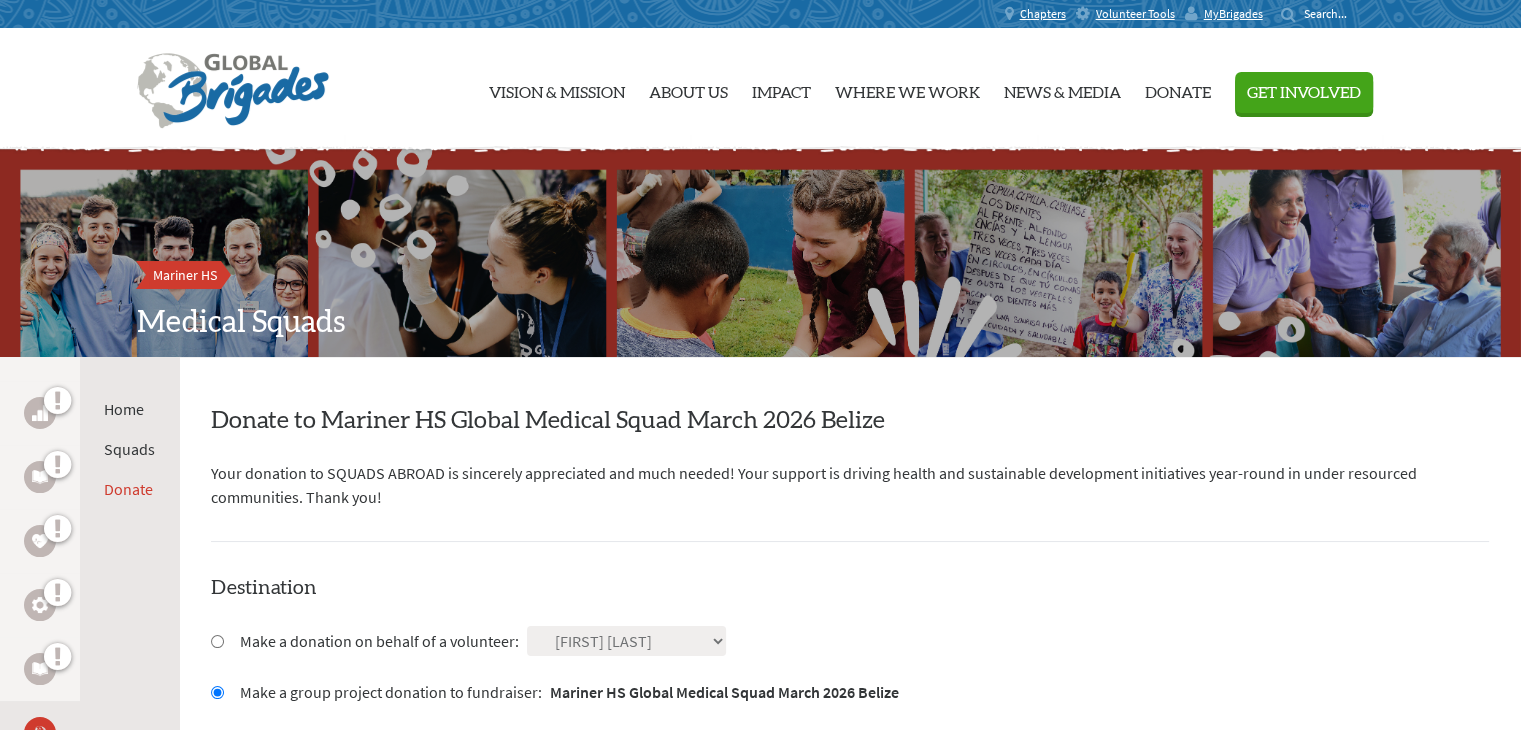 scroll, scrollTop: 0, scrollLeft: 0, axis: both 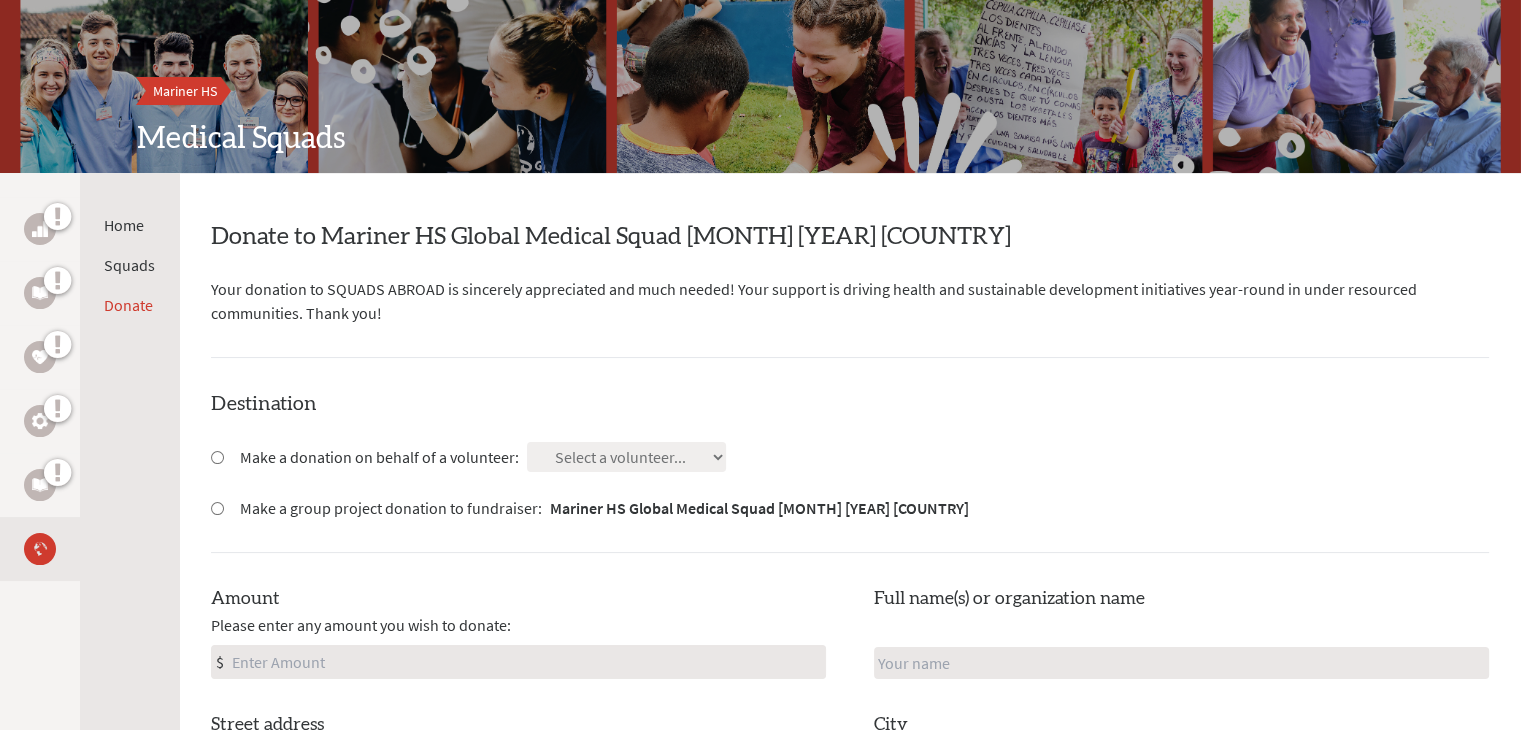click on "Make a group project donation to fundraiser: Mariner HS Global Medical Squad [MONTH] [YEAR] [COUNTRY]" at bounding box center (604, 508) 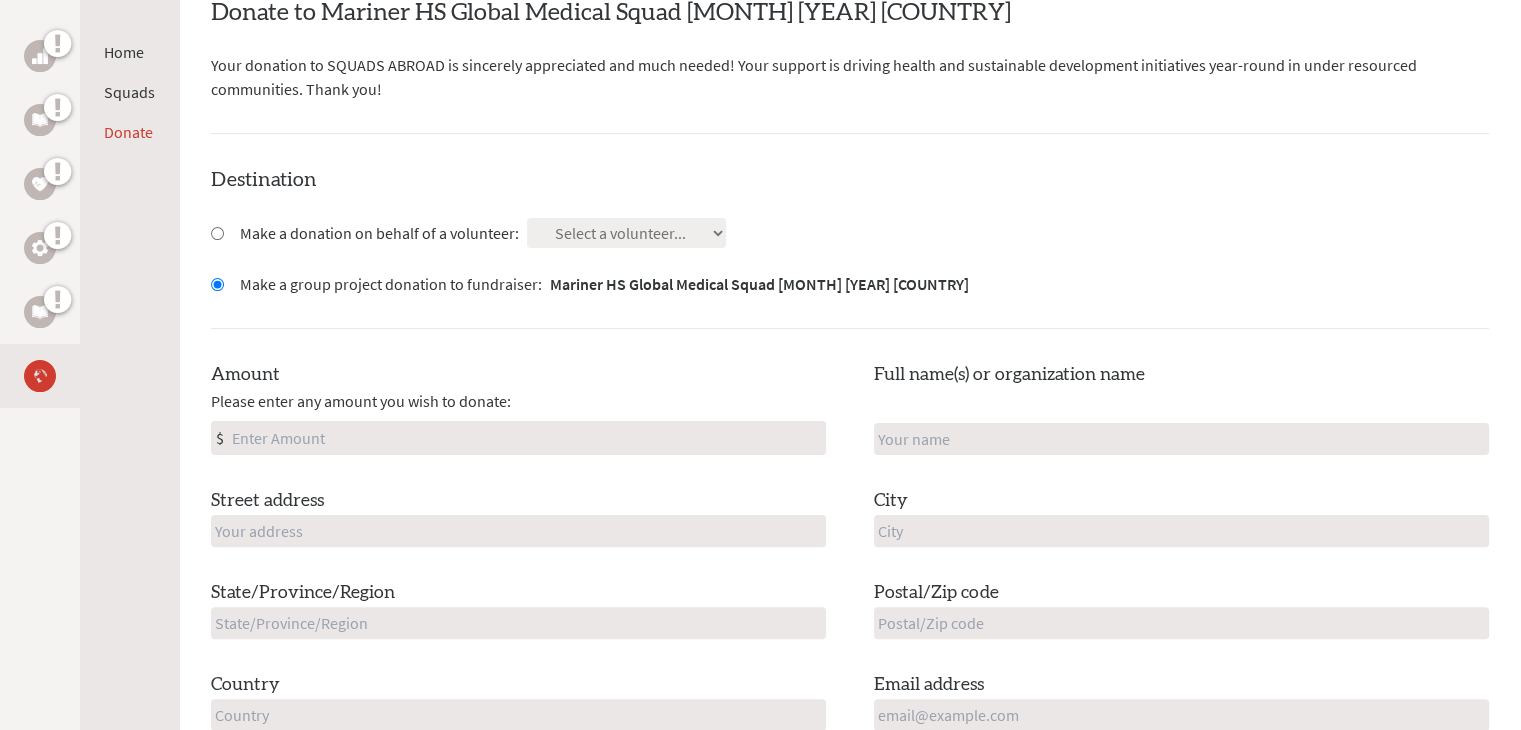 scroll, scrollTop: 410, scrollLeft: 0, axis: vertical 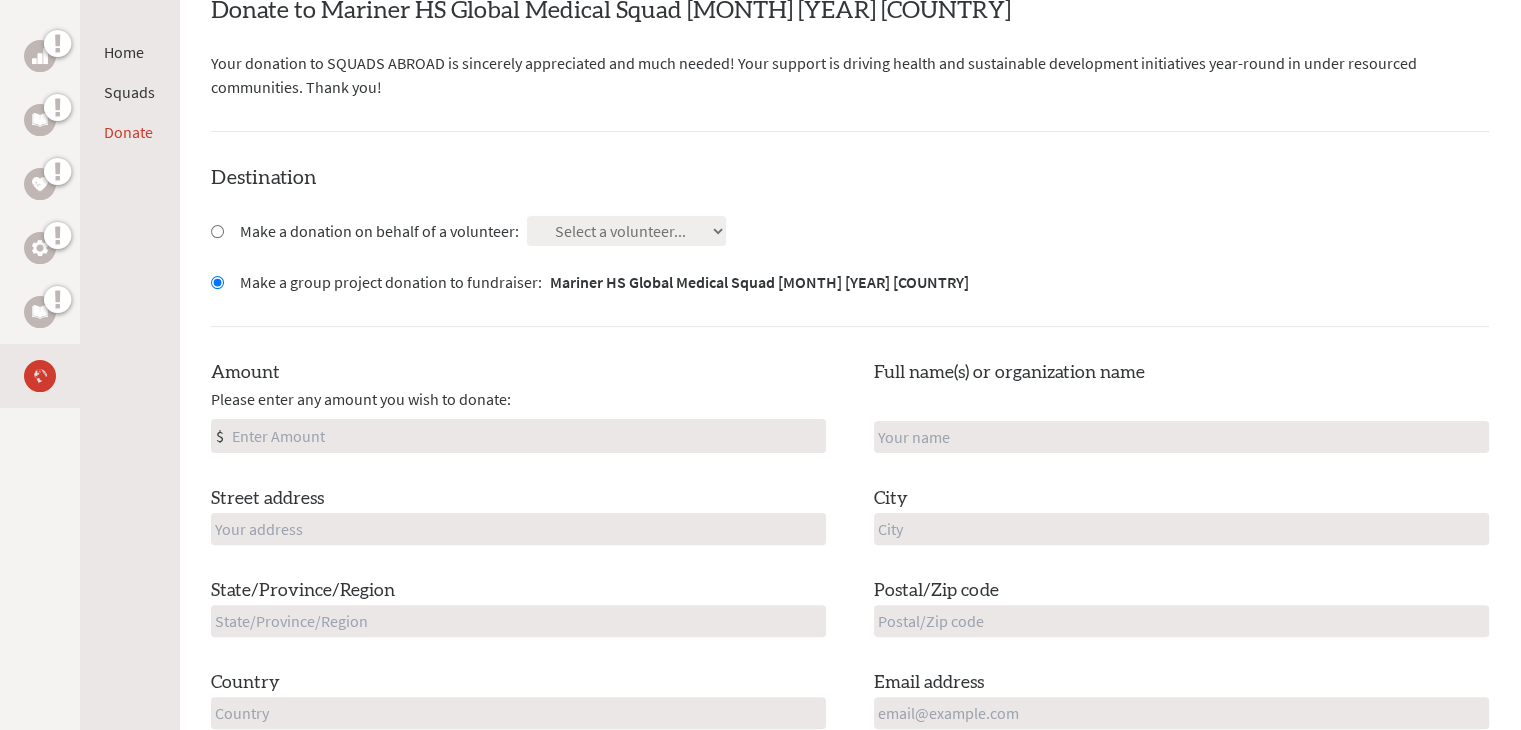 click on "Amount" at bounding box center (526, 436) 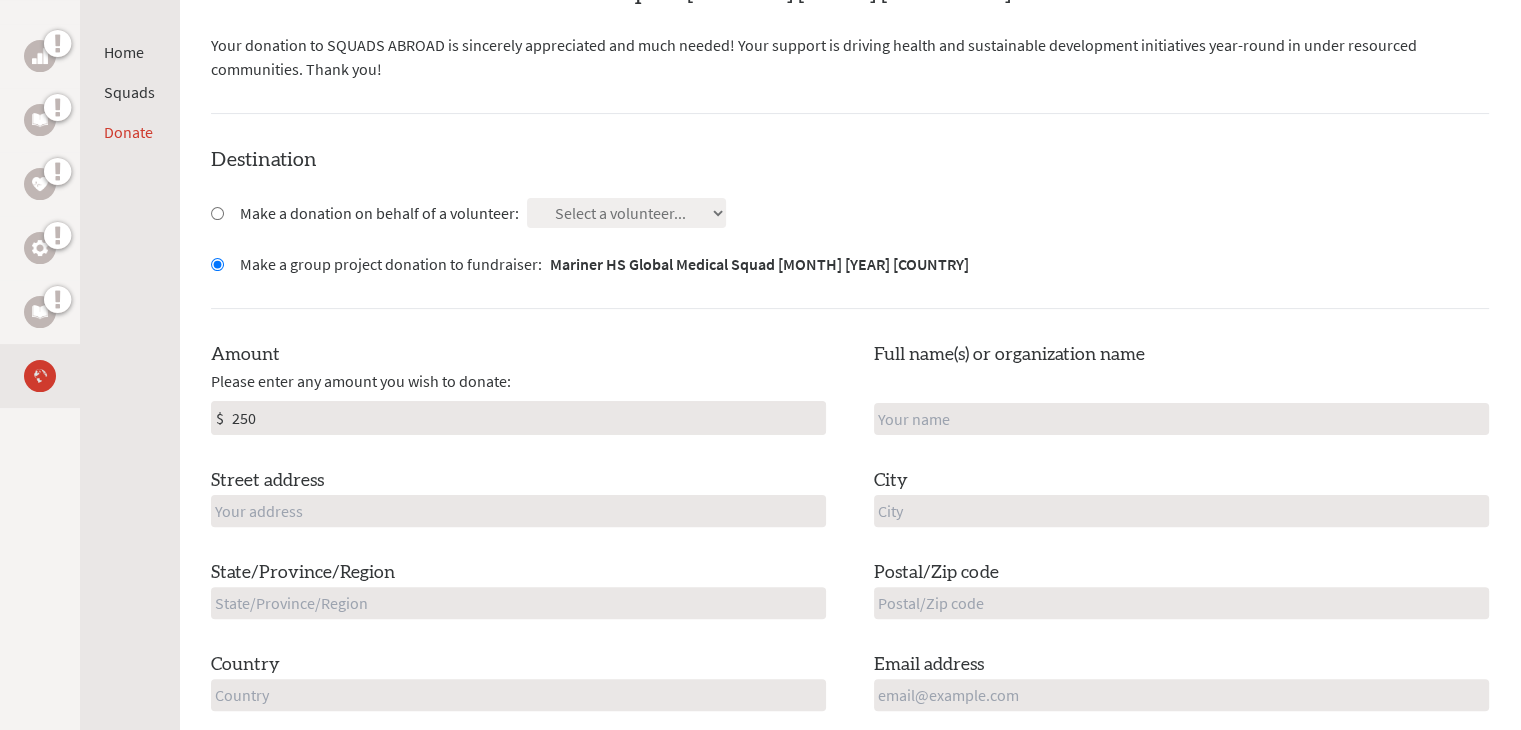 type on "250" 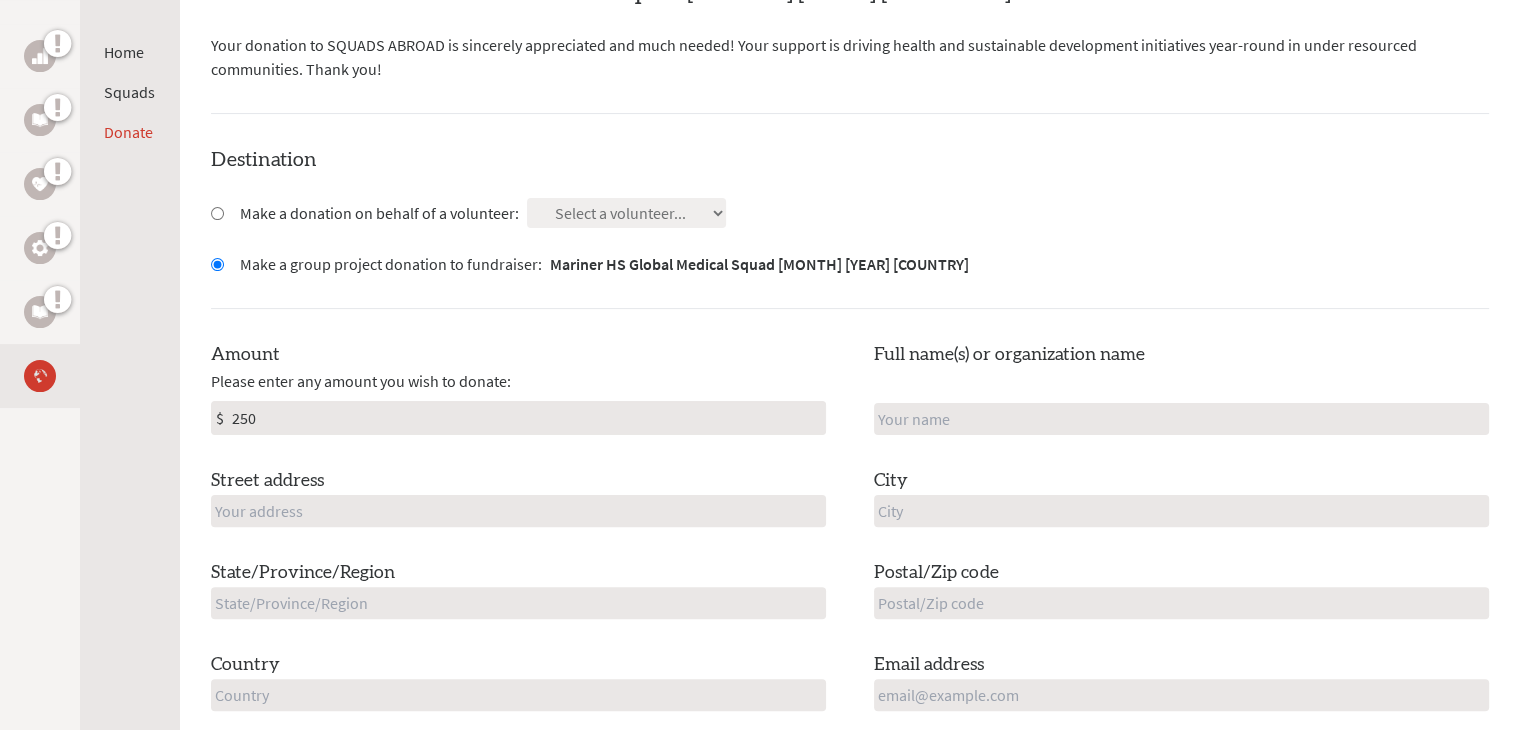 click at bounding box center [1181, 419] 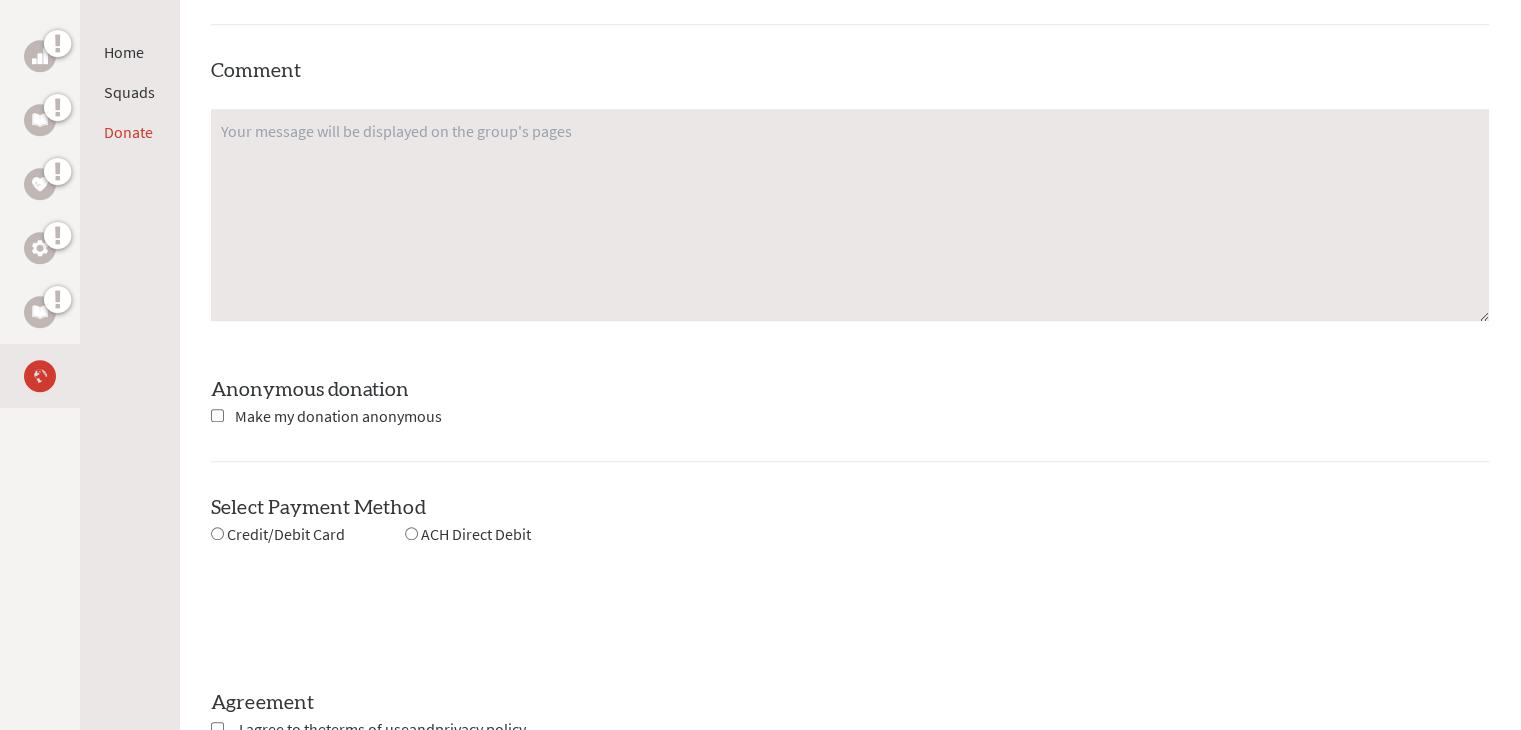 scroll, scrollTop: 1500, scrollLeft: 0, axis: vertical 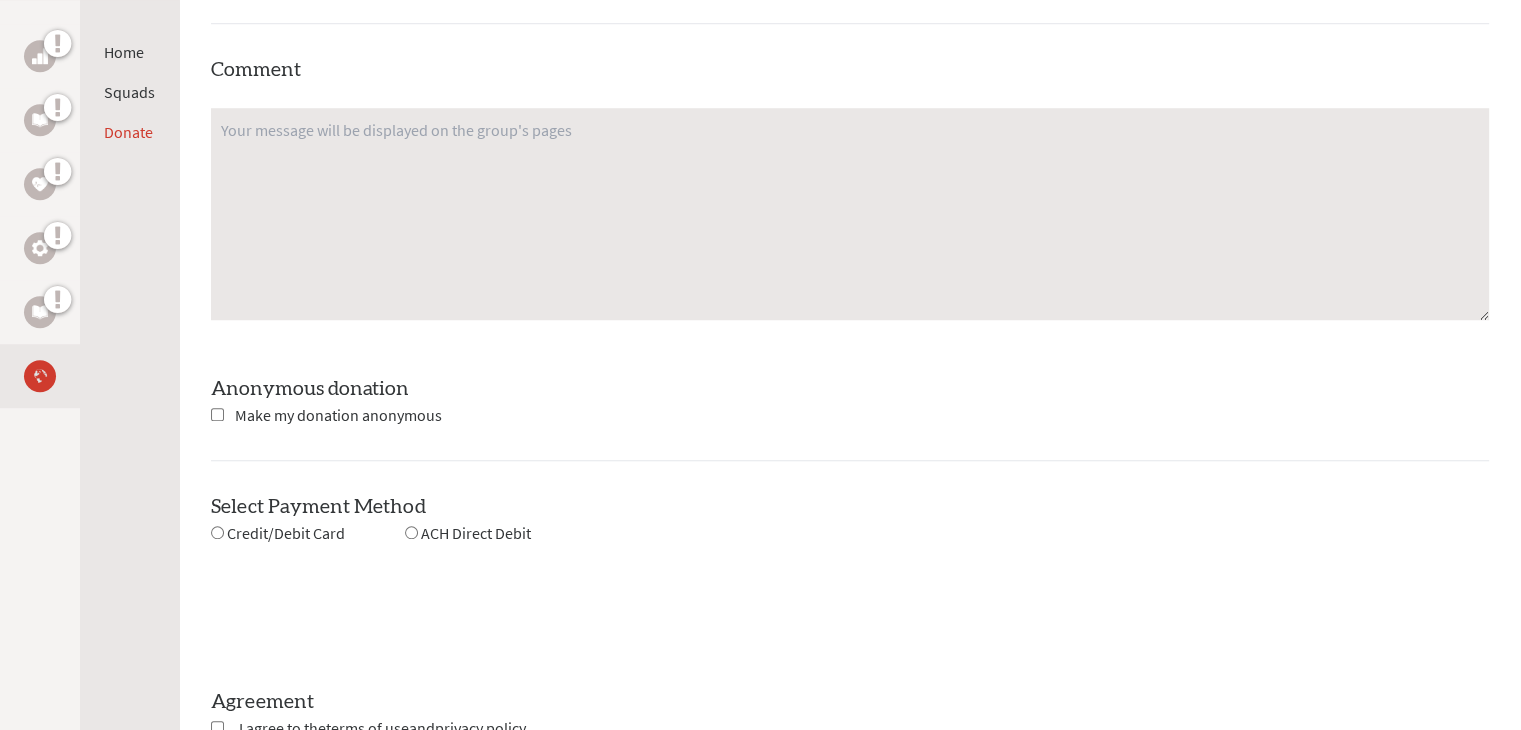 click on "Employer matching
We partner with 360MatchPro to support with matching donations. Use the drop down menu below to see if your employer participates in employer matching. Please note, there is no guarantee that an employer will match a donation, and follow-up steps may be required by your employer. Please contact  [EMAIL]  if you need supporting documents for your matching donation request.  All donations processed through 360MatchPro will incur a service charge of 5% of the matching donation amount. This 5% will be deducted from the matched amount provided by the company. The remainder will go toward the volunteer's donation goal.
No matches found
Comment" at bounding box center [850, 125] 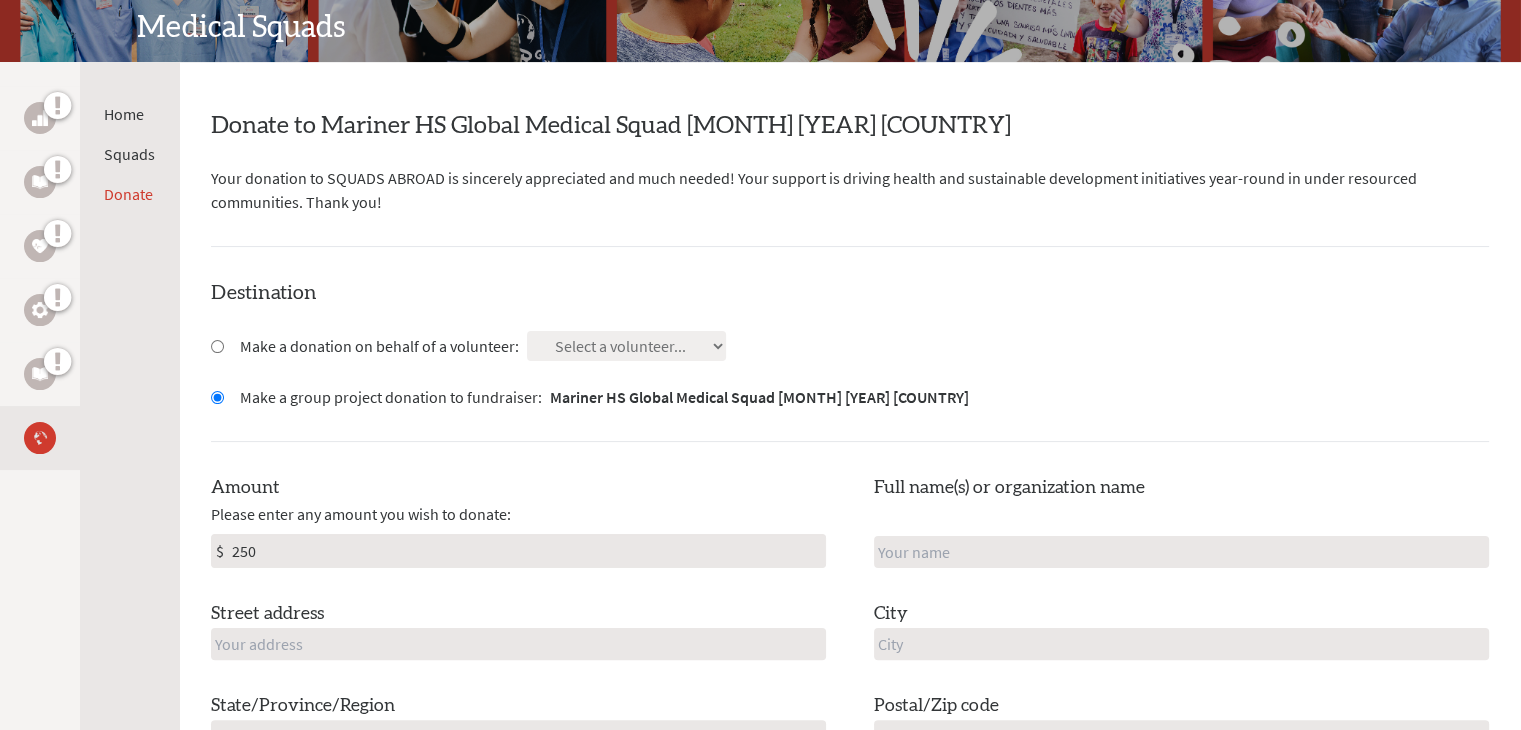 scroll, scrollTop: 199, scrollLeft: 0, axis: vertical 